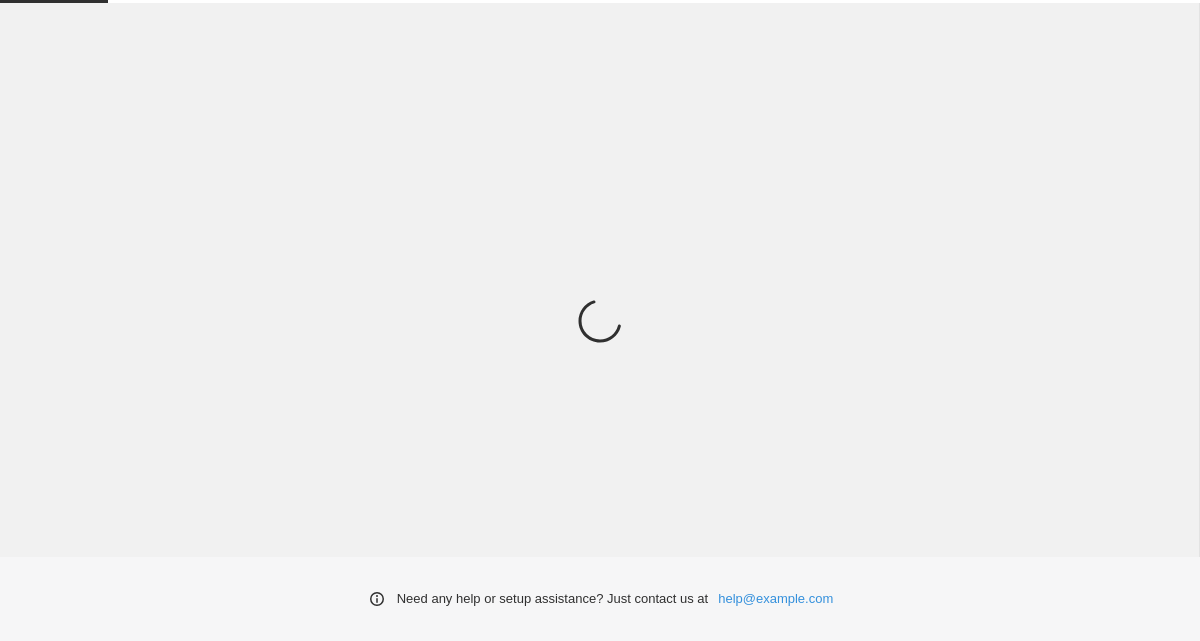scroll, scrollTop: 0, scrollLeft: 0, axis: both 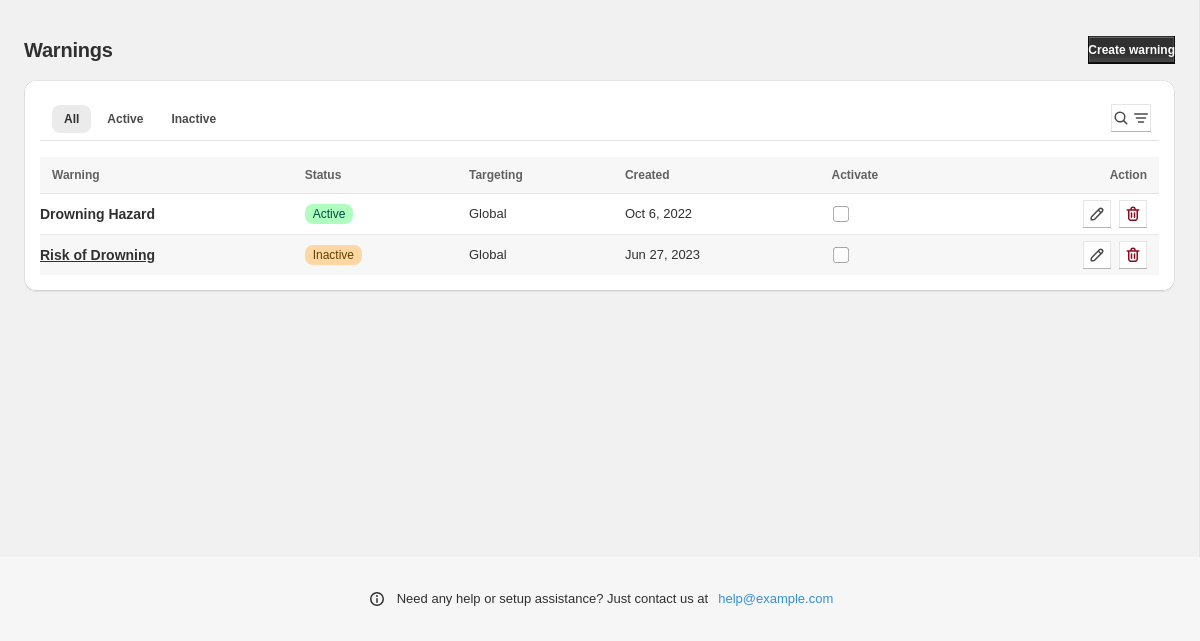 click on "Risk of Drowning" at bounding box center (97, 255) 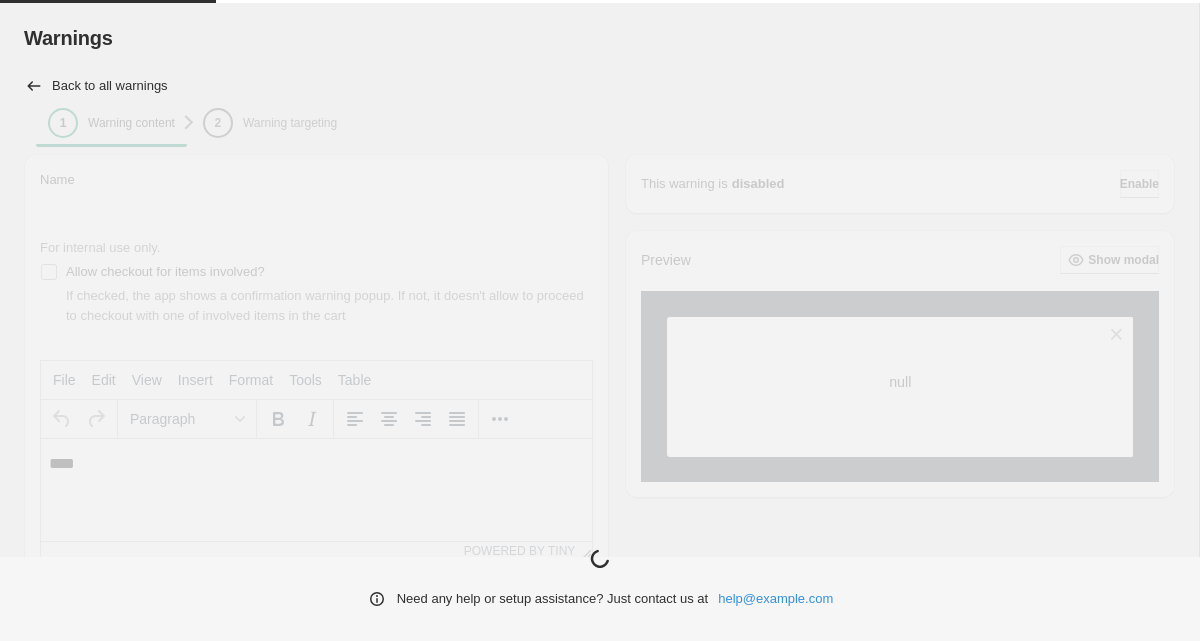 scroll, scrollTop: 0, scrollLeft: 0, axis: both 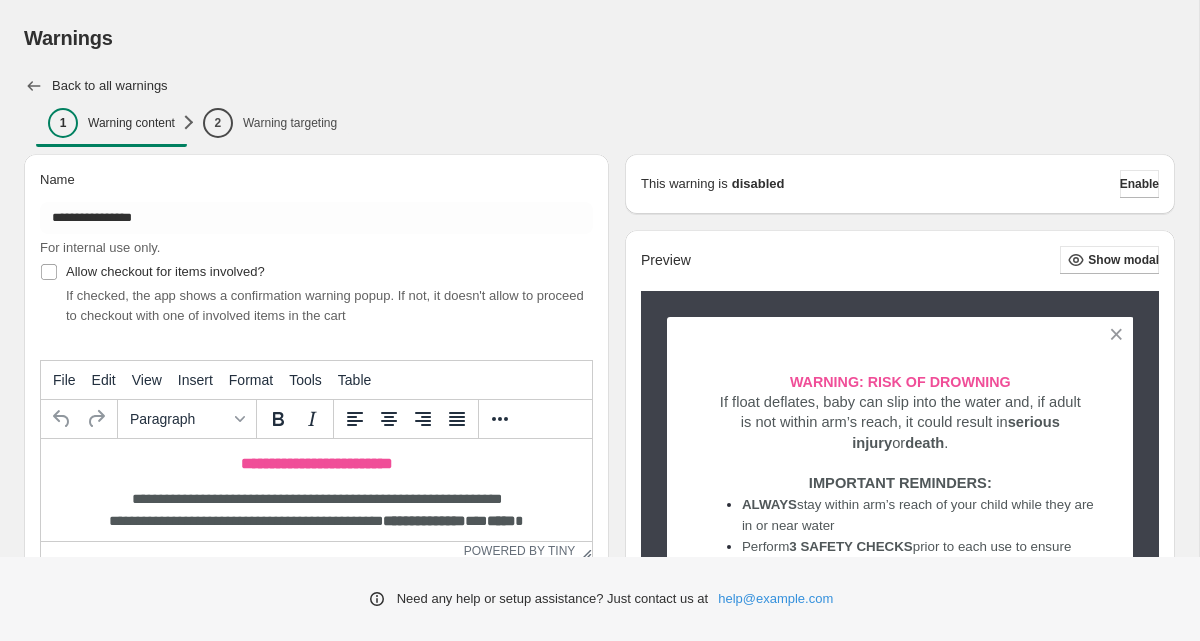 click 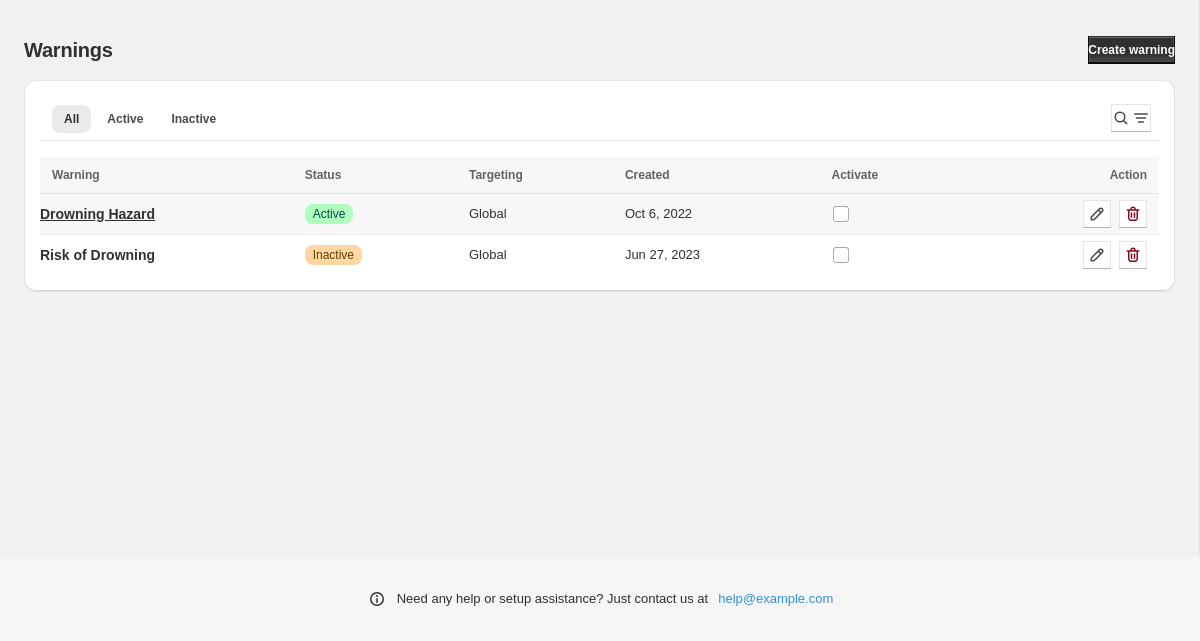click on "Drowning Hazard" at bounding box center [97, 214] 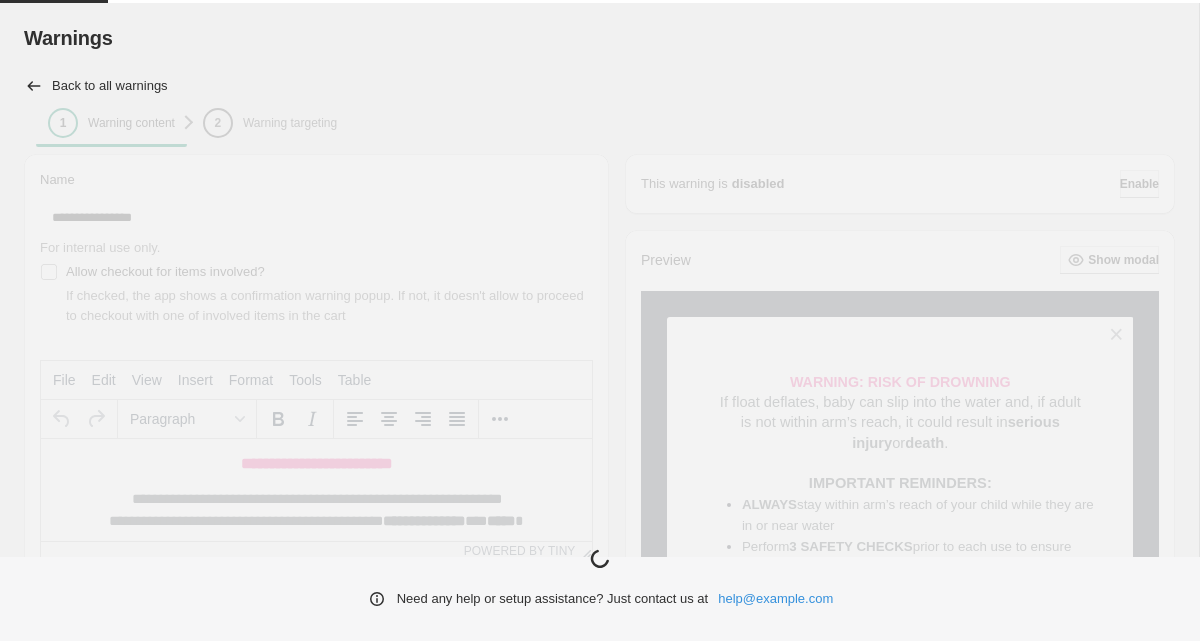 scroll, scrollTop: 0, scrollLeft: 0, axis: both 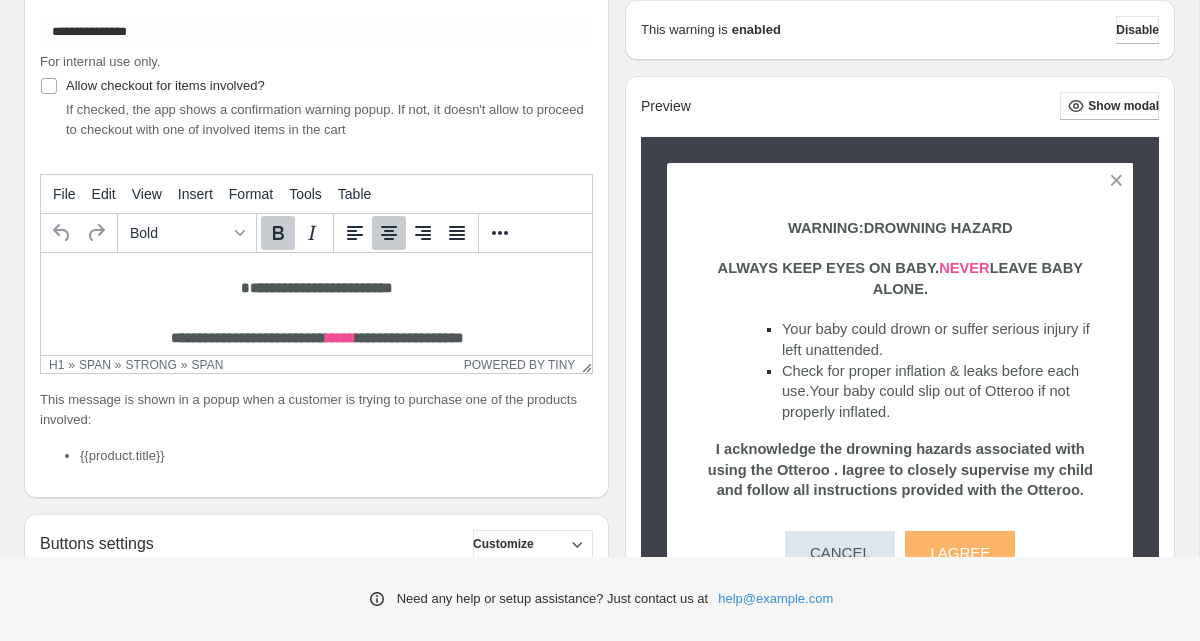 click on "**********" at bounding box center (316, 283) 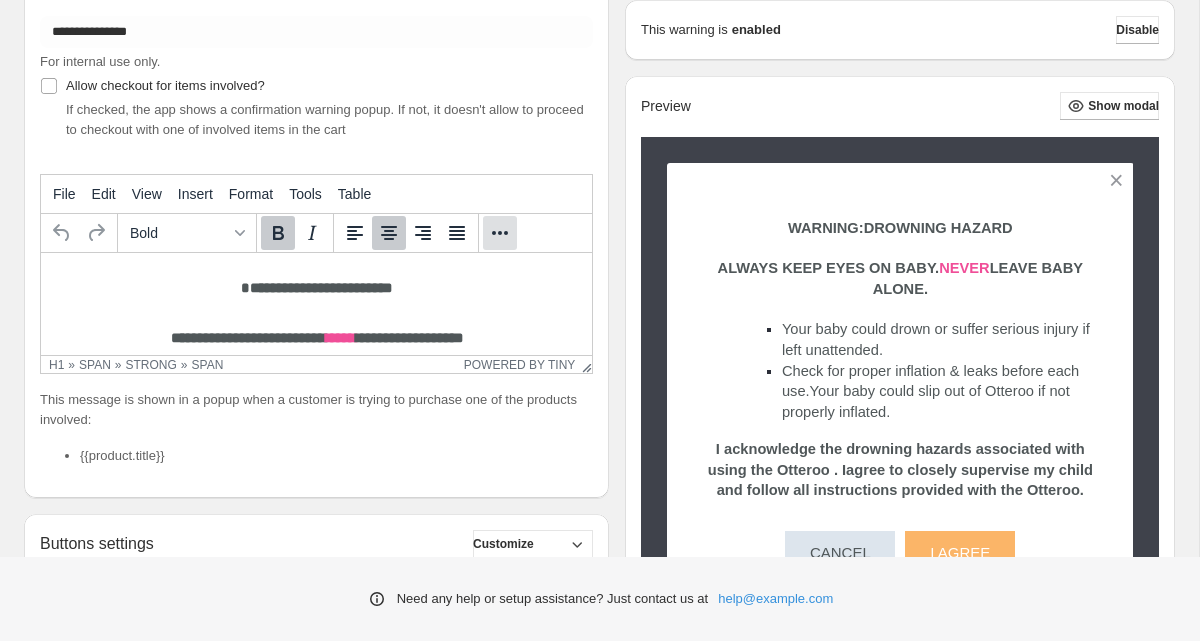 click at bounding box center [500, 233] 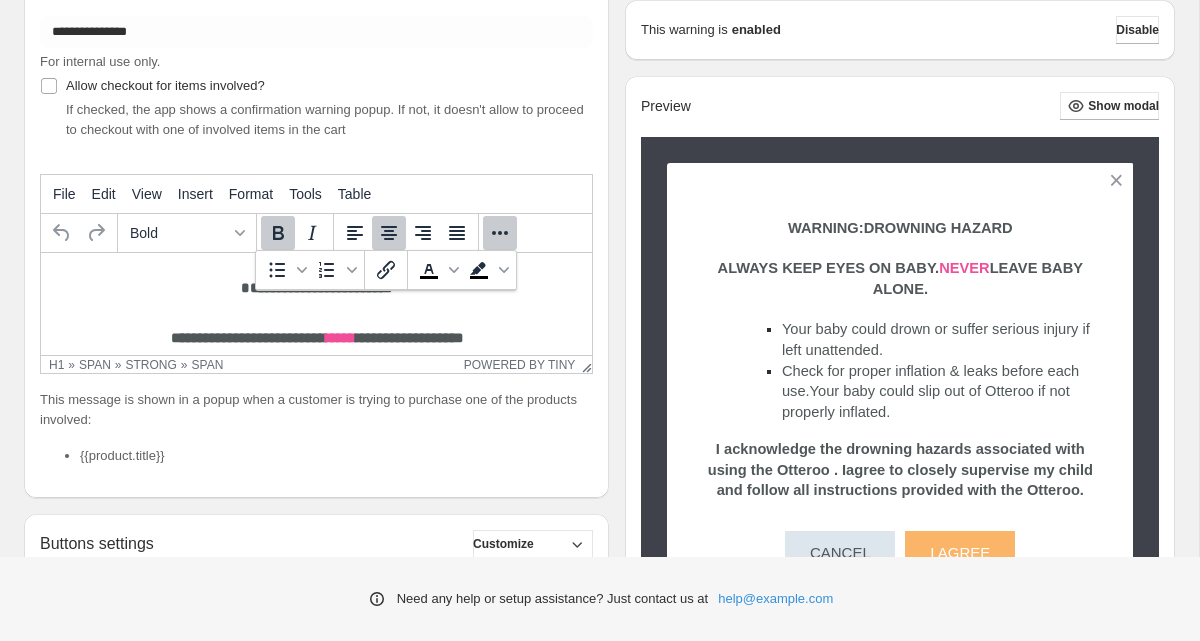 click at bounding box center (500, 233) 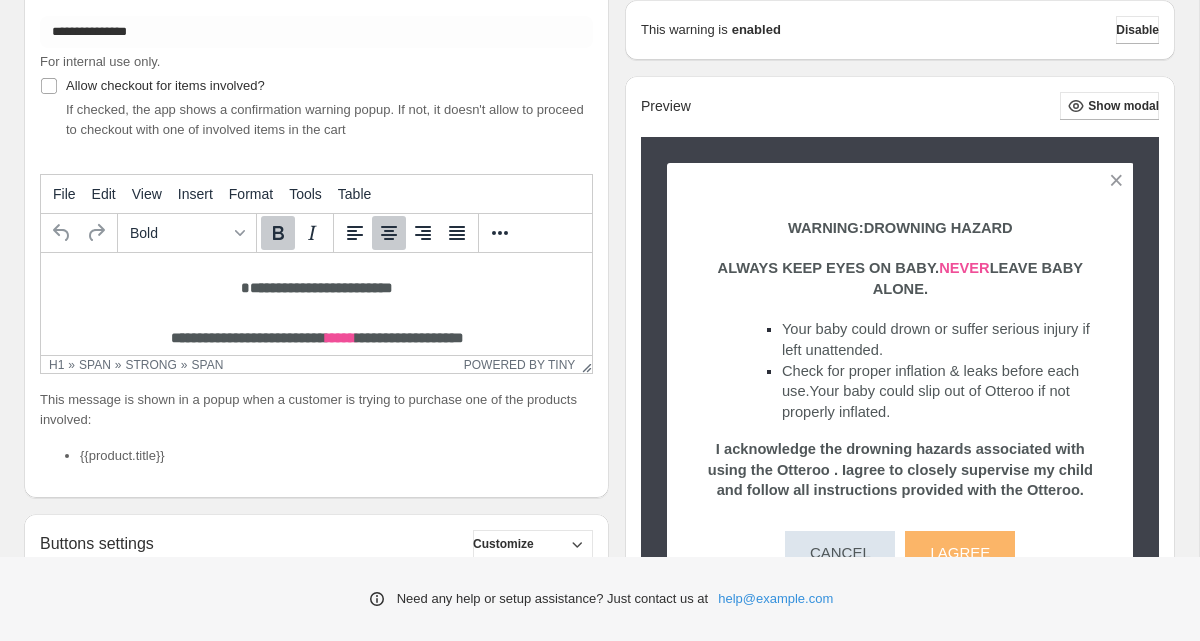 click on "**********" at bounding box center (316, 283) 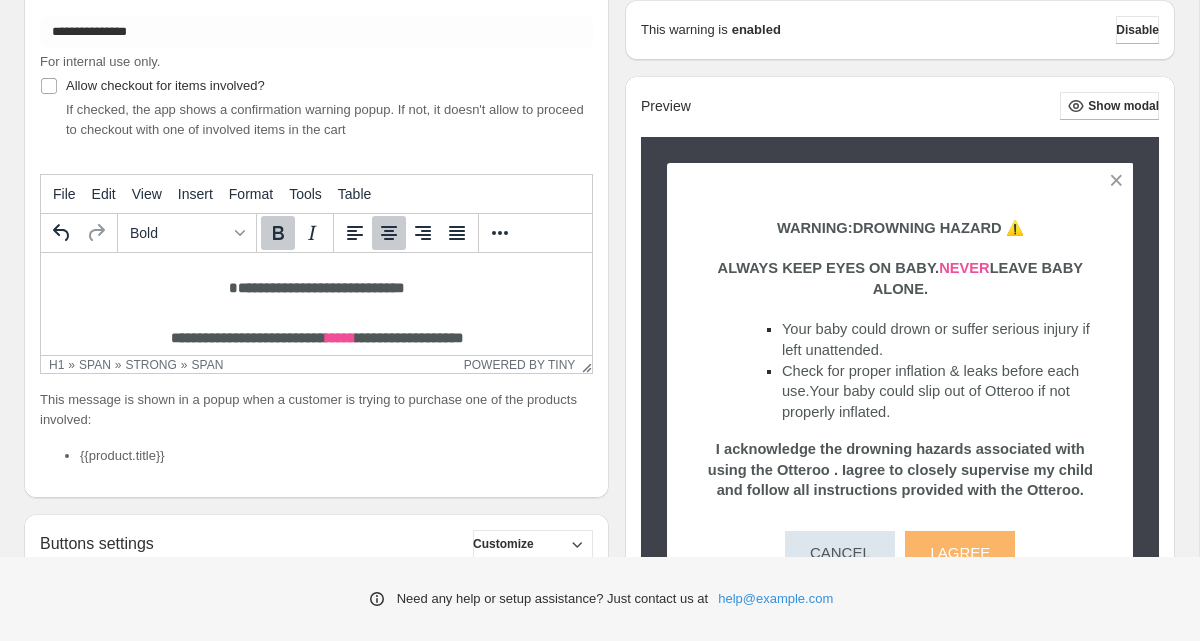 click on "**********" at bounding box center [316, 283] 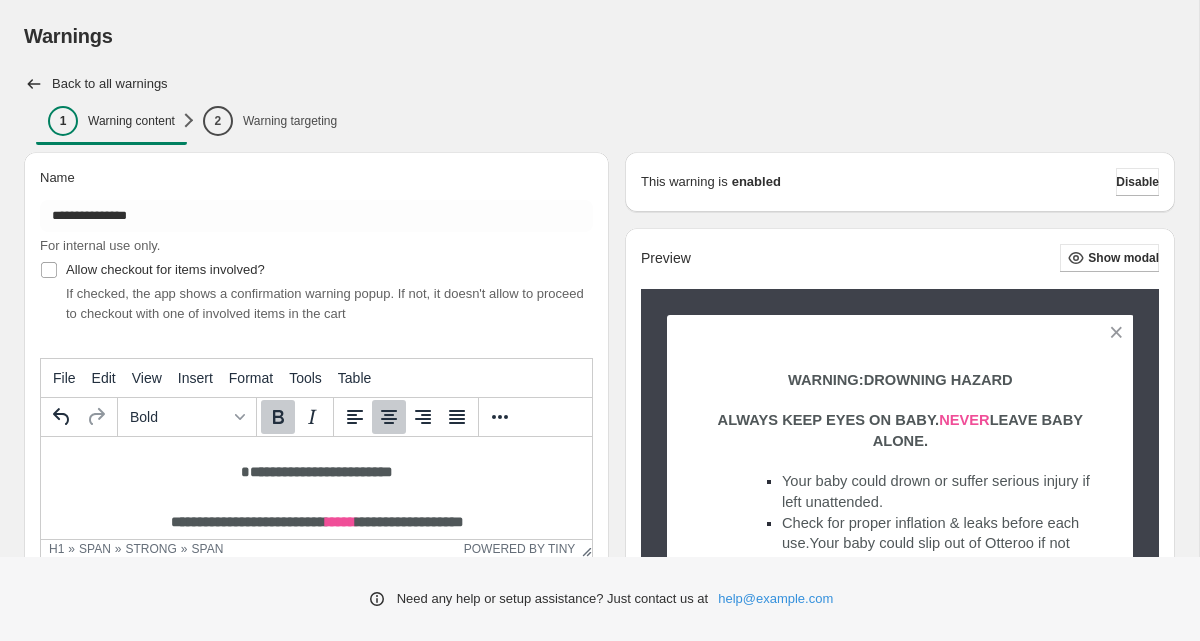 scroll, scrollTop: 0, scrollLeft: 0, axis: both 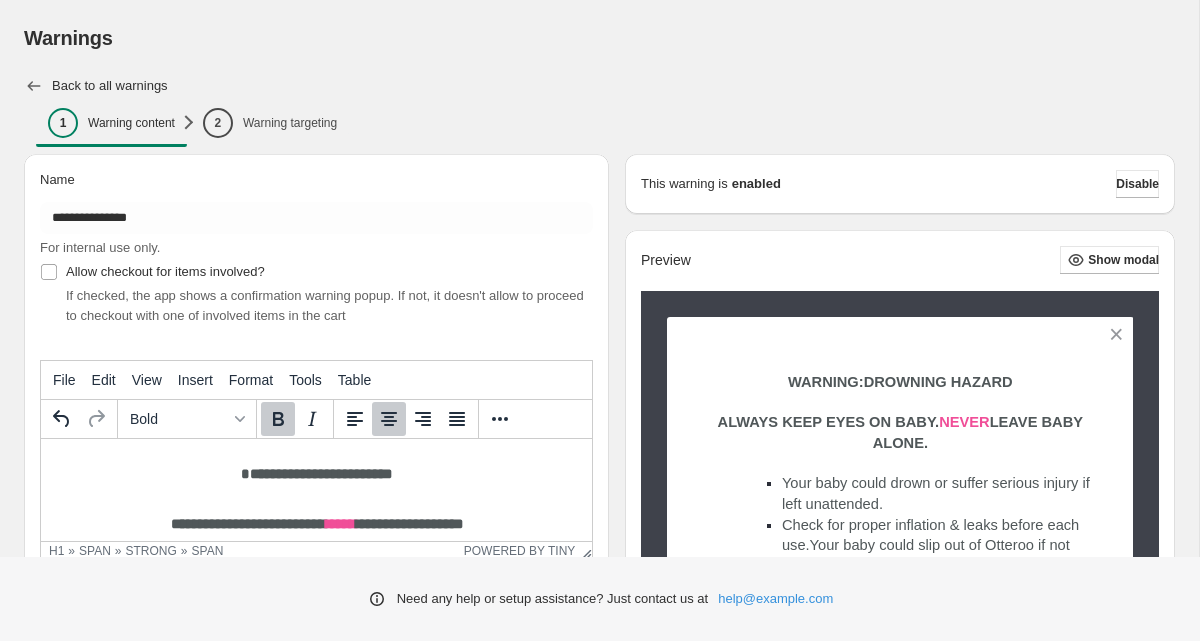 click 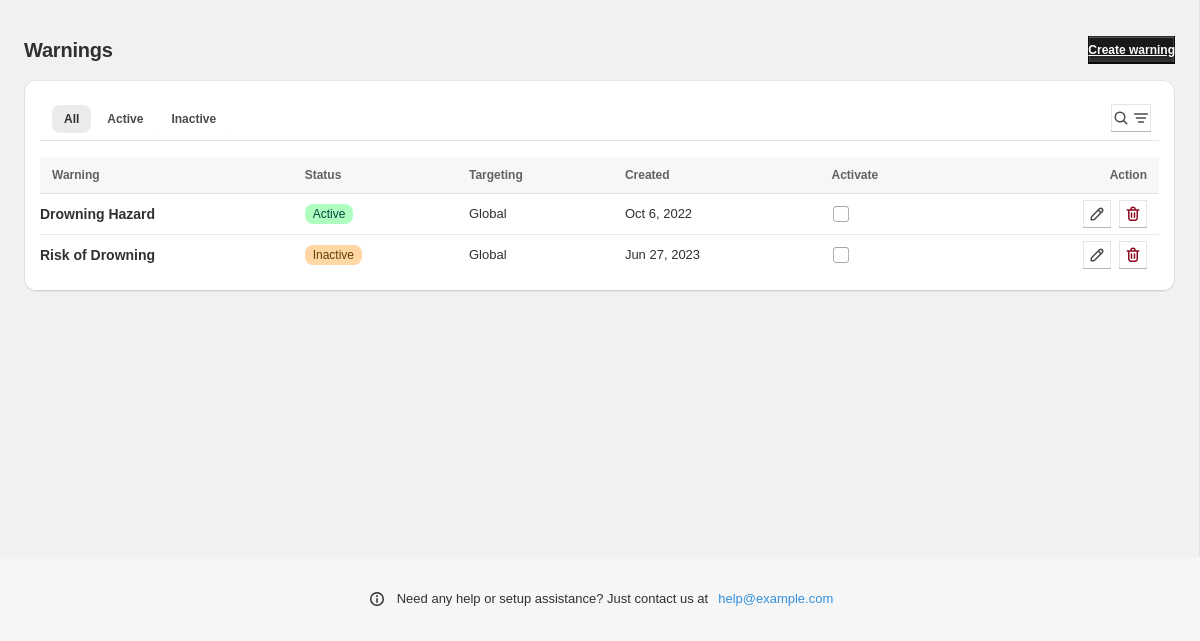 click on "Create warning" at bounding box center [1131, 50] 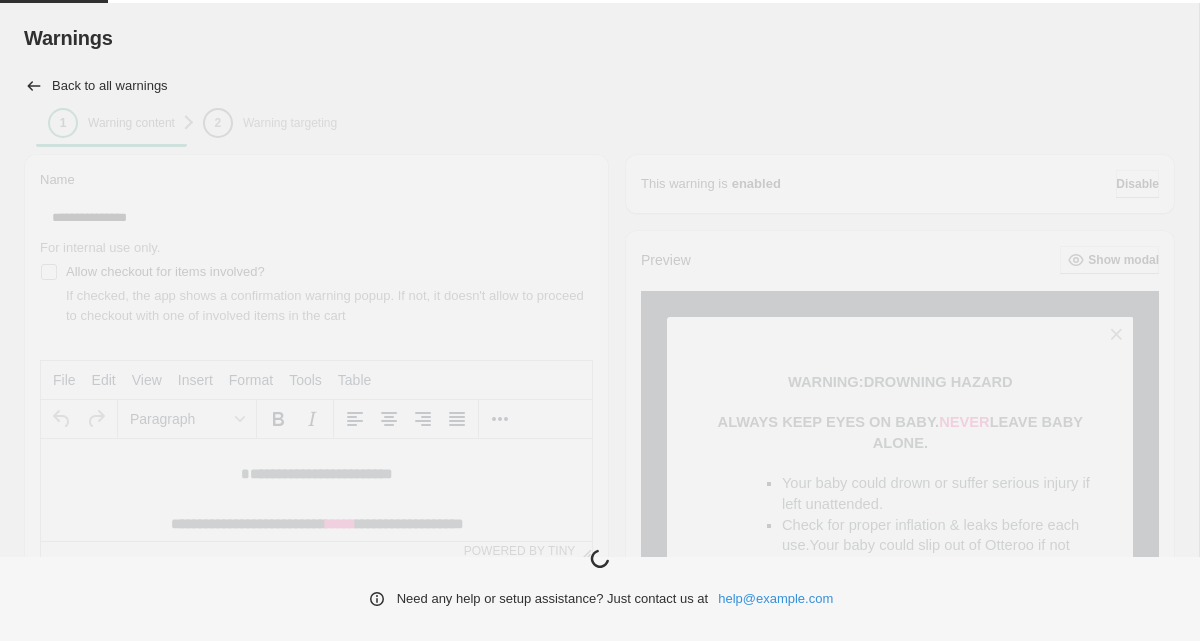scroll, scrollTop: 0, scrollLeft: 0, axis: both 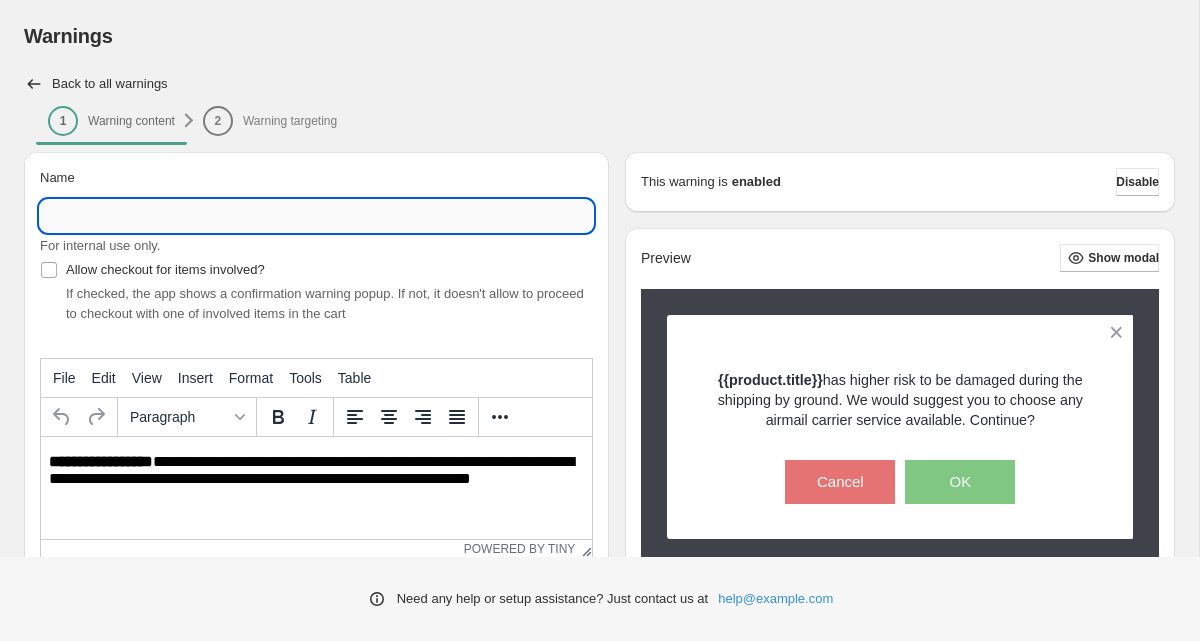 click on "Name" at bounding box center (316, 216) 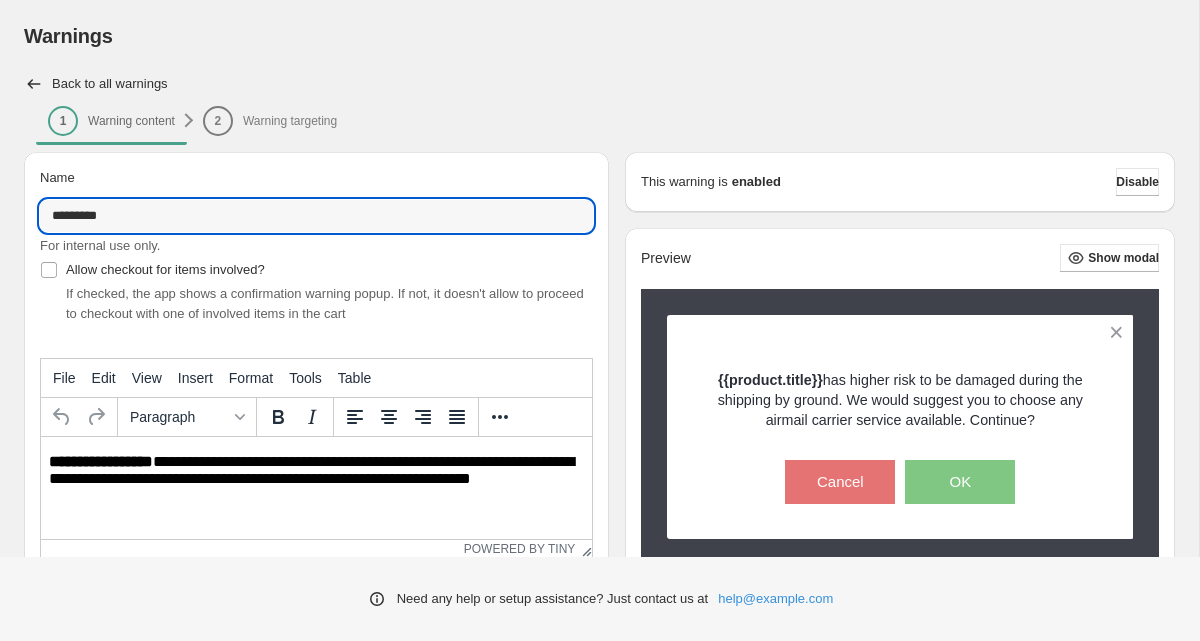 type on "*" 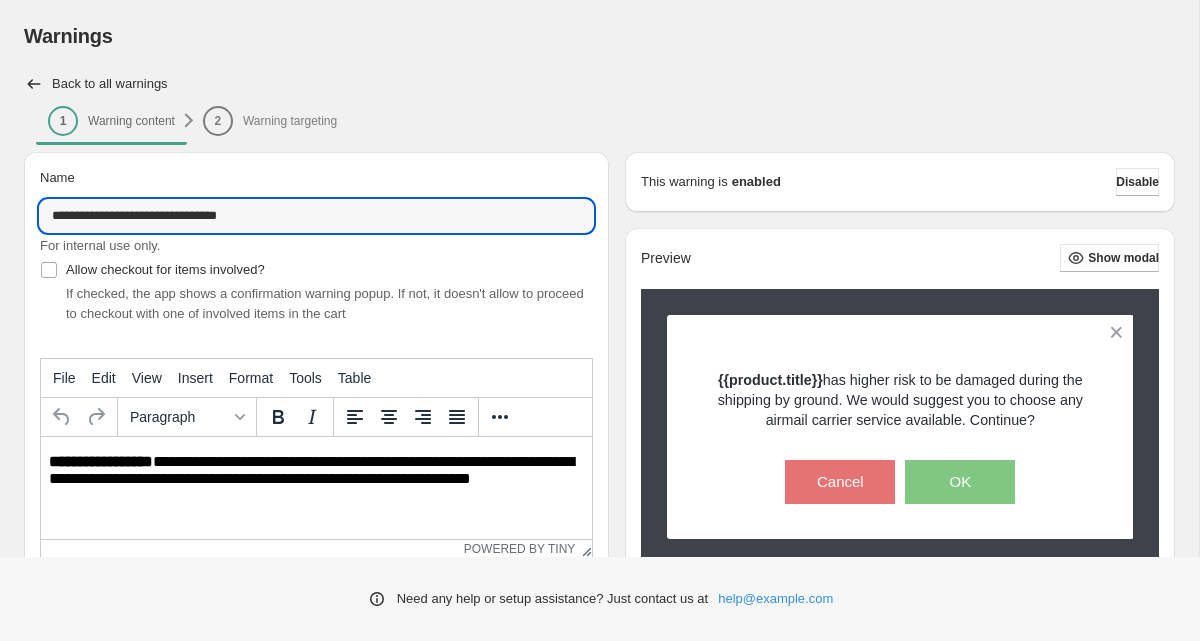 type on "**********" 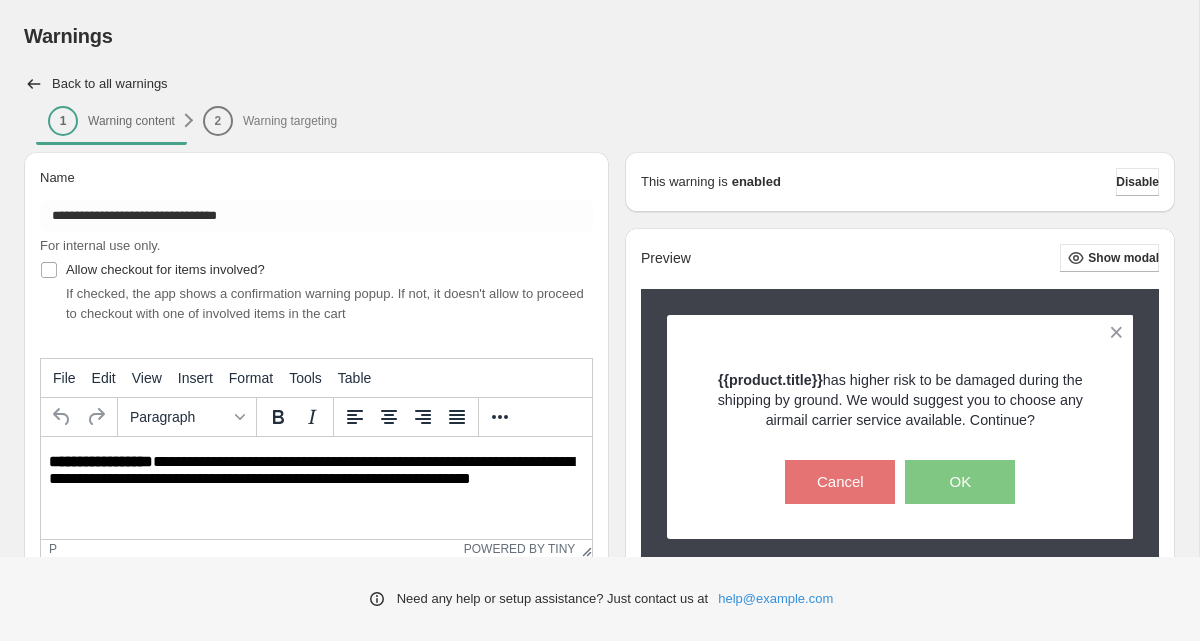 click on "**********" at bounding box center [316, 471] 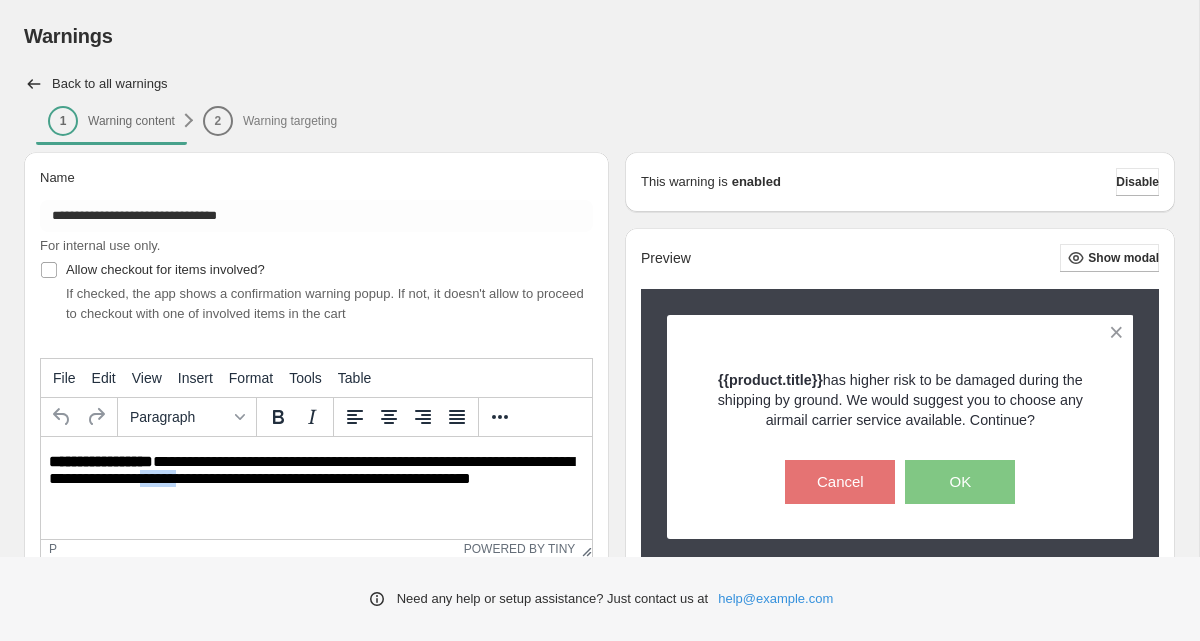 click on "**********" at bounding box center [316, 471] 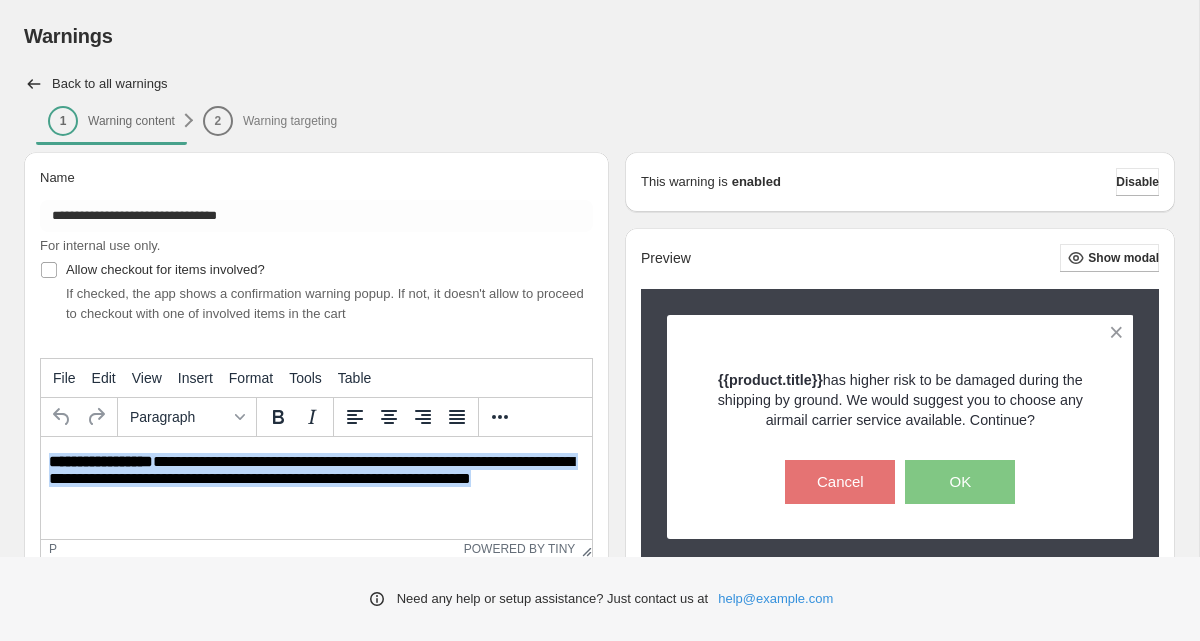 click on "**********" at bounding box center (316, 471) 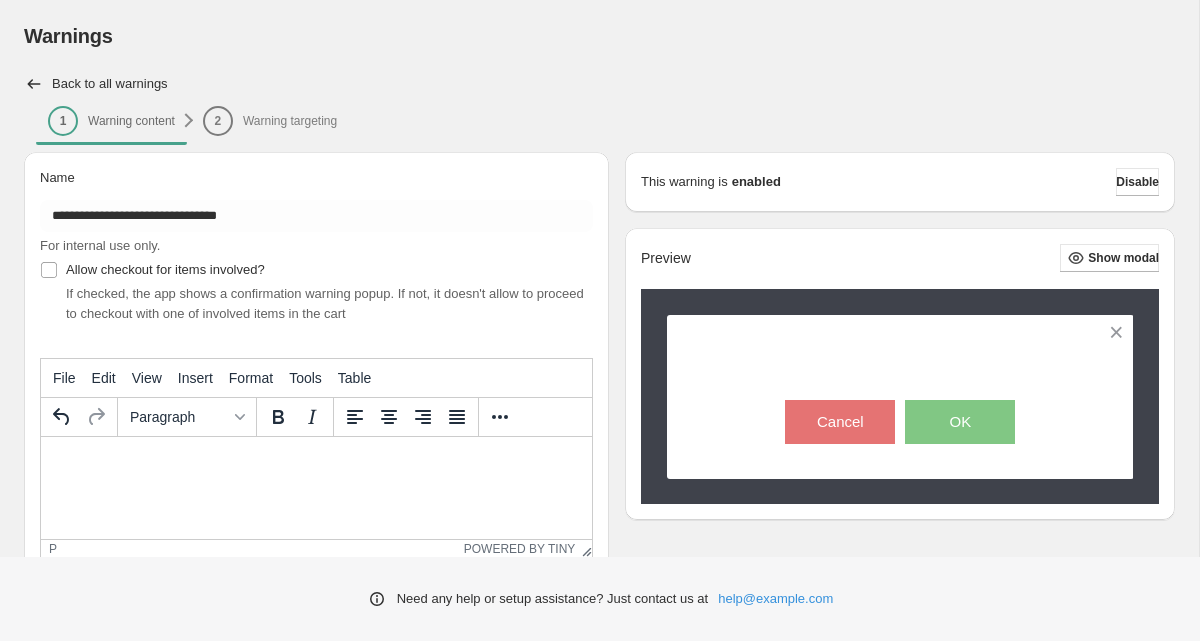 type 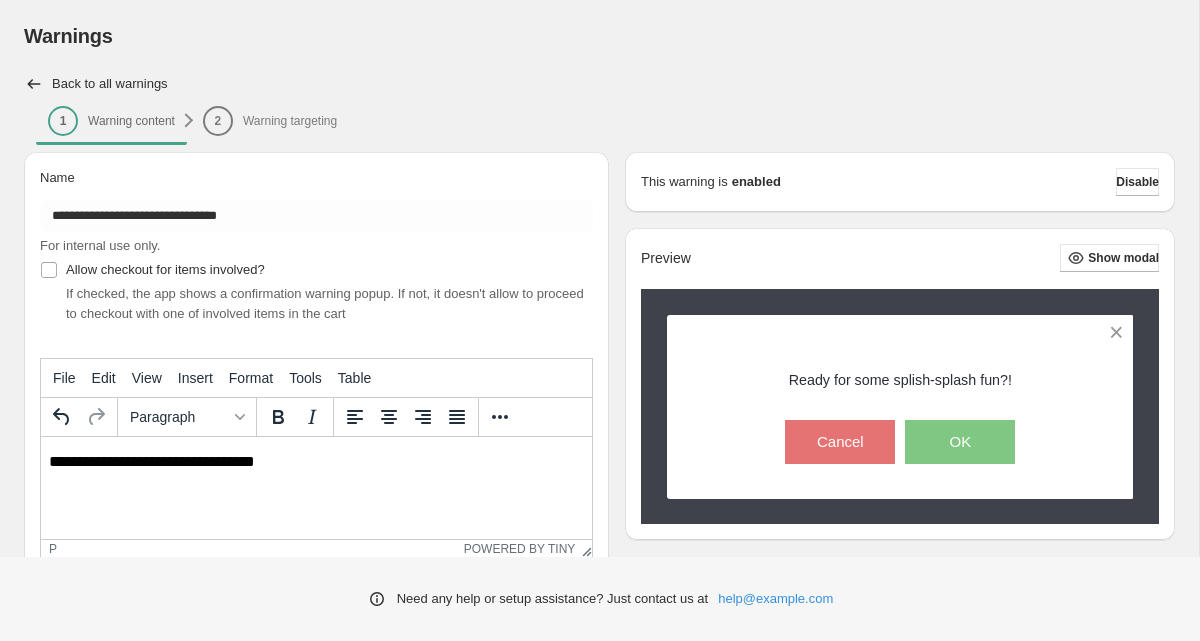 click on "**********" at bounding box center [316, 462] 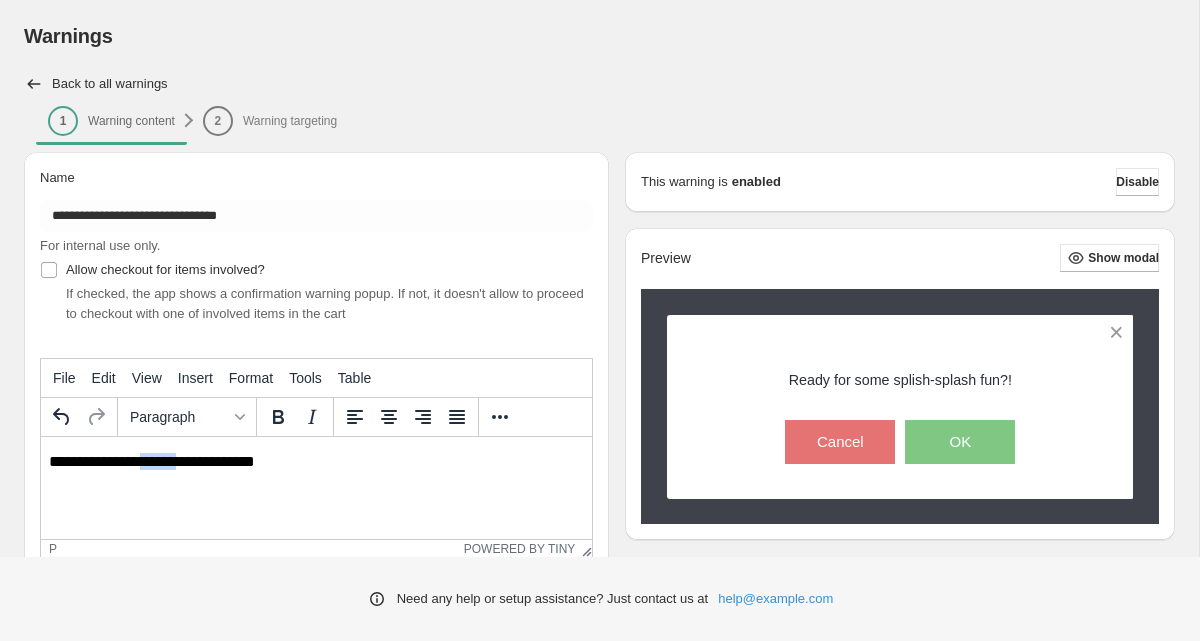 click on "**********" at bounding box center (316, 462) 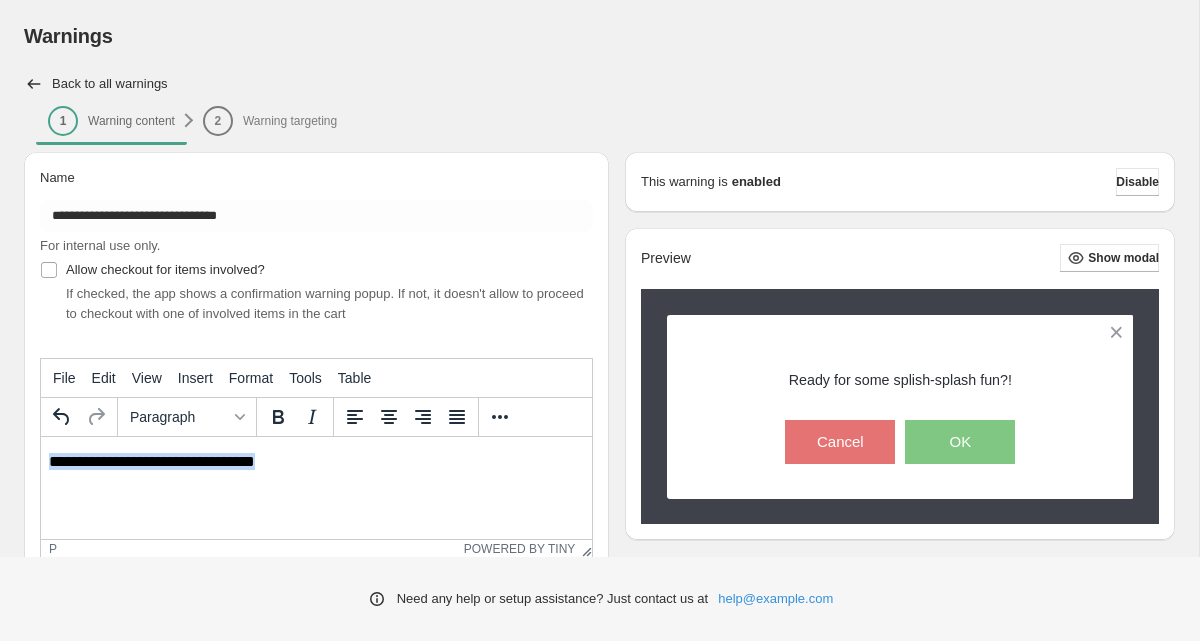 click on "**********" at bounding box center (316, 462) 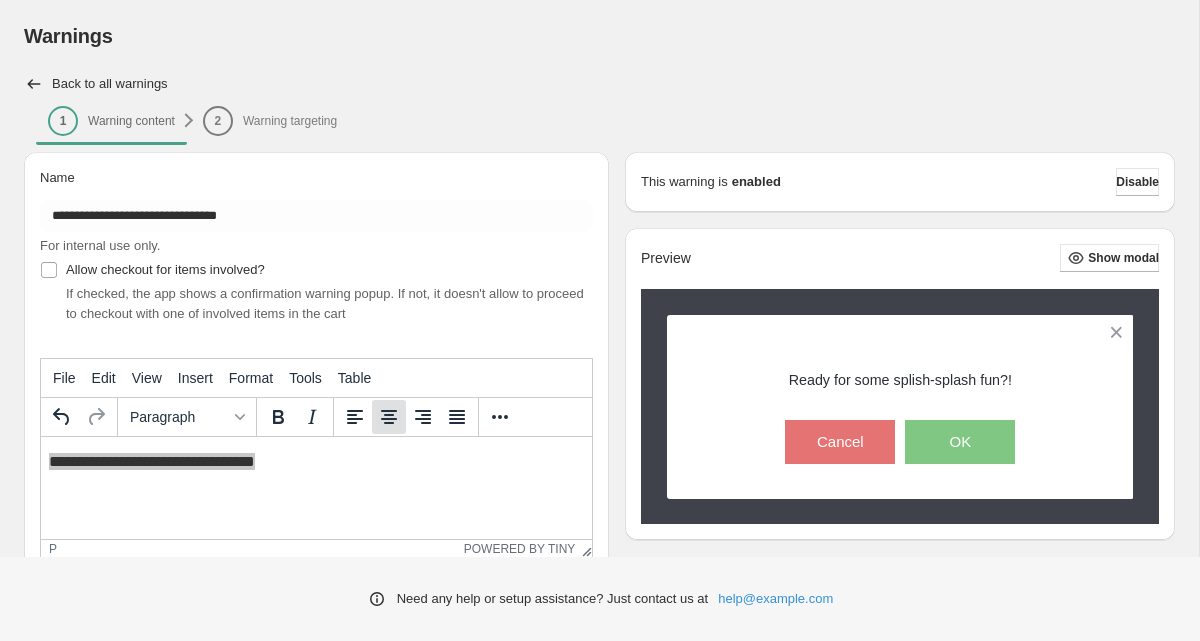 click 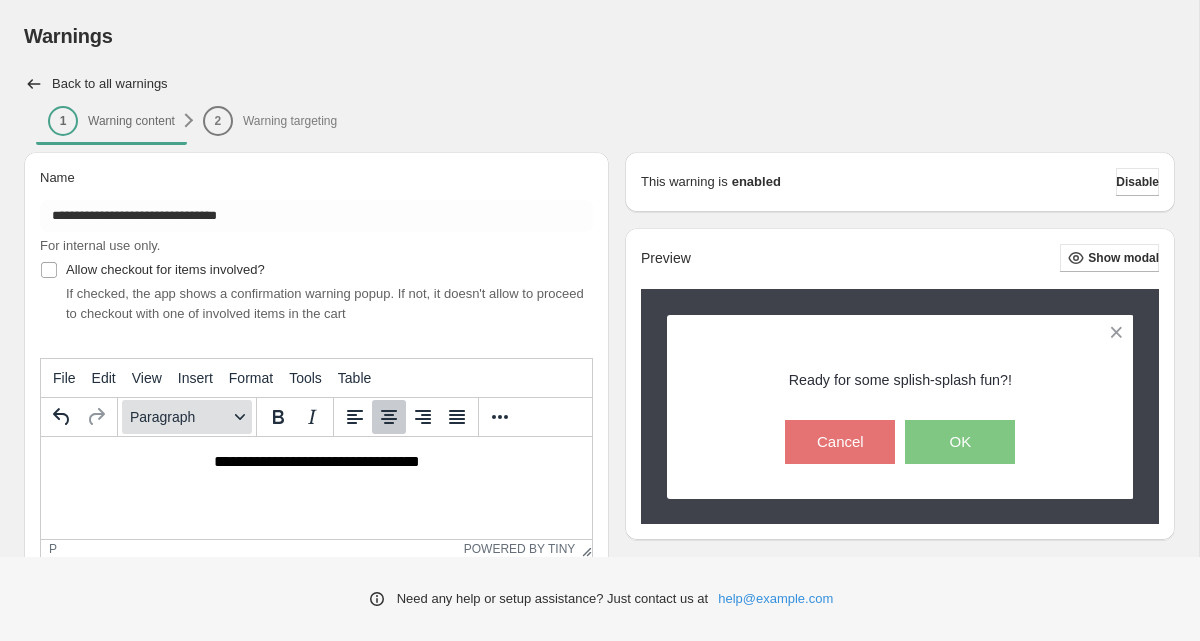 click 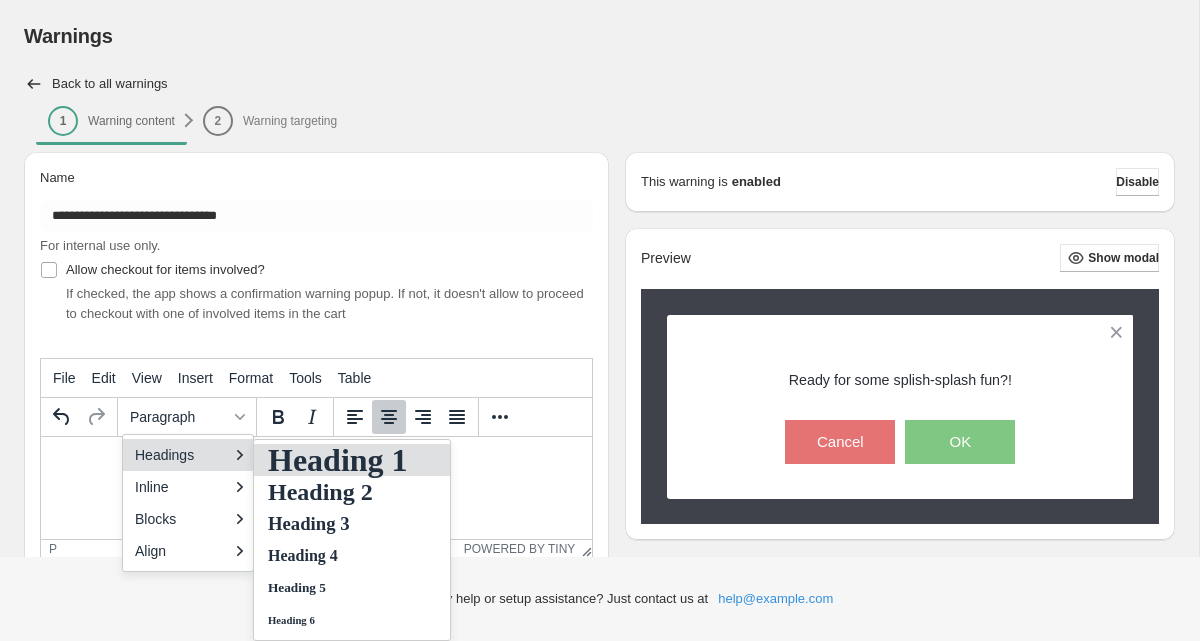 click on "Heading 1" at bounding box center (338, 460) 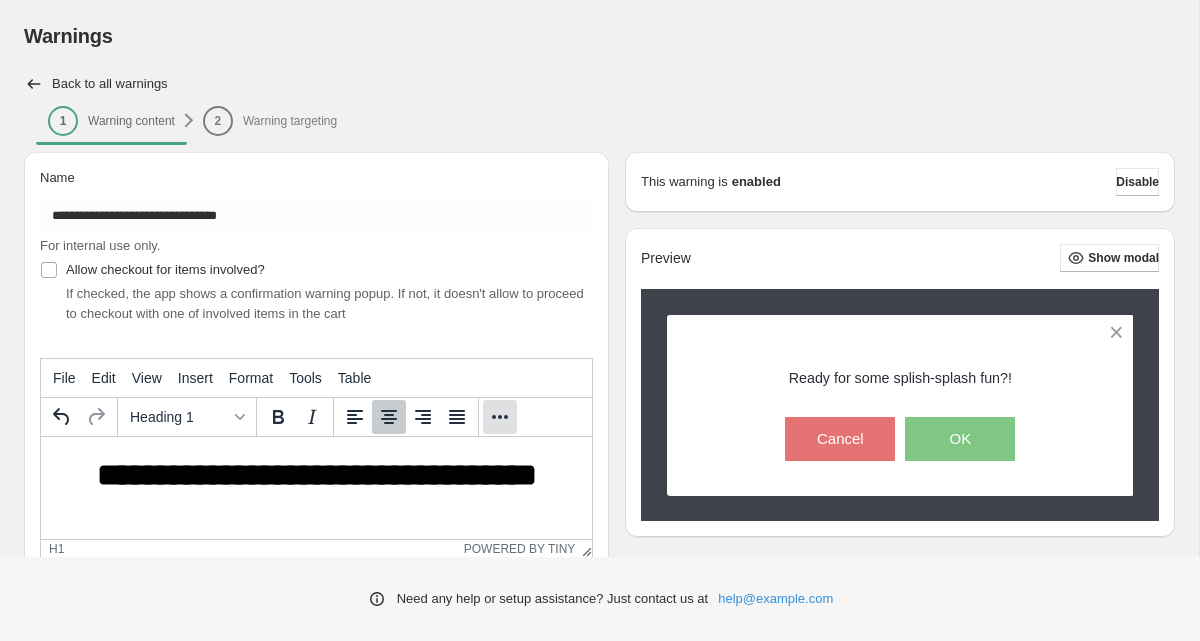 click 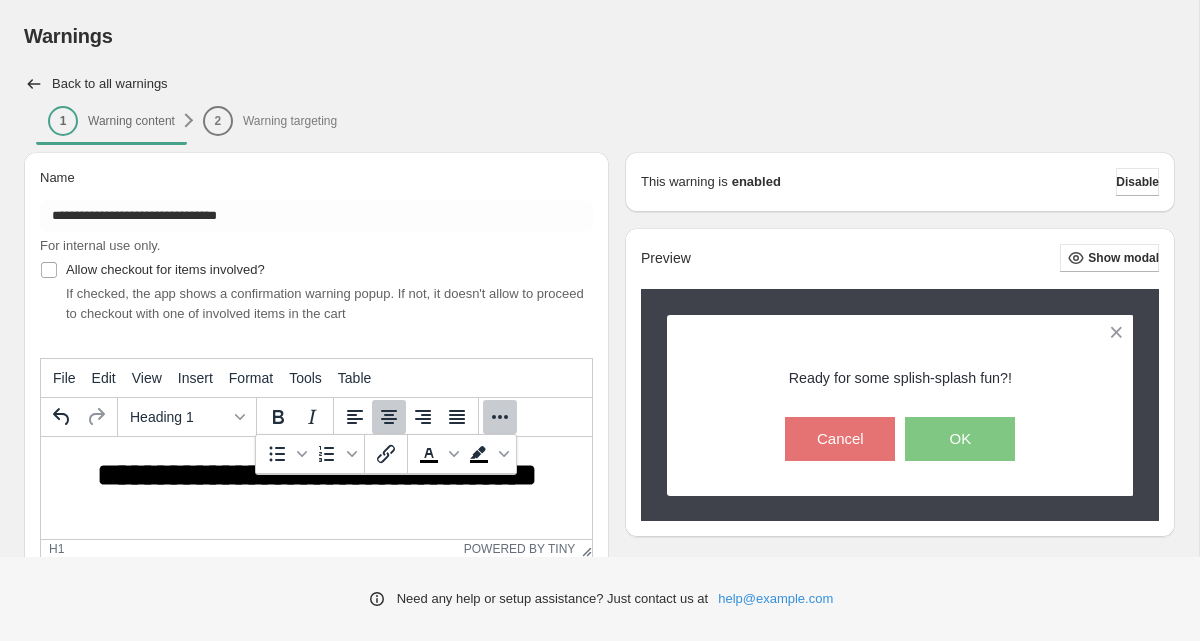 click on "**********" at bounding box center (316, 476) 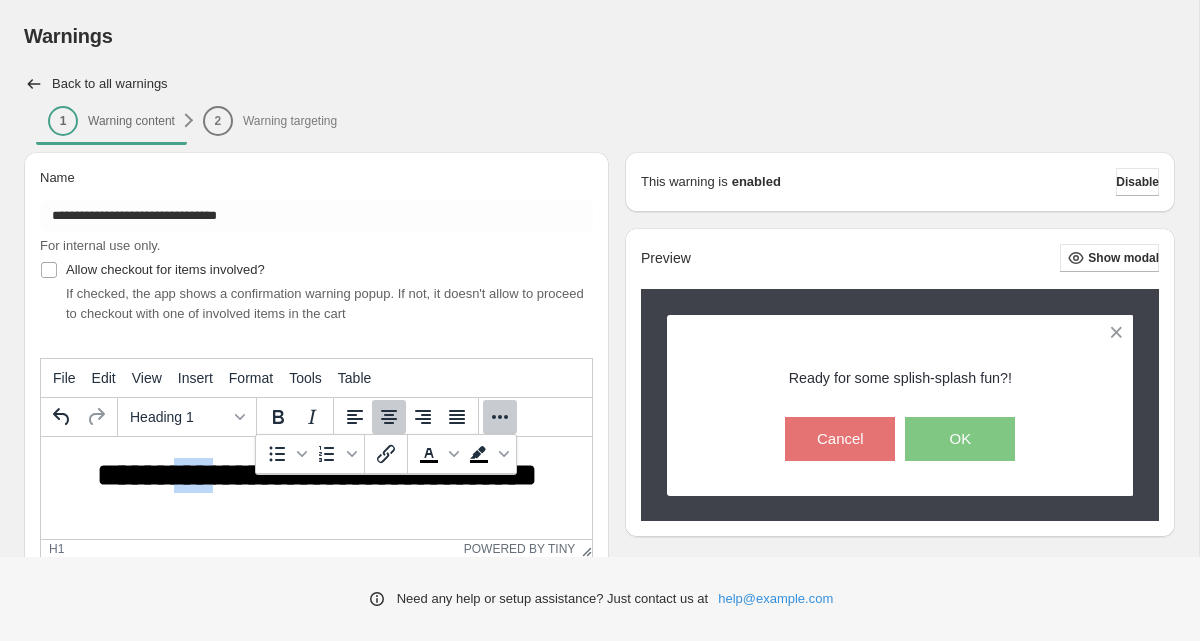 click on "**********" at bounding box center [316, 476] 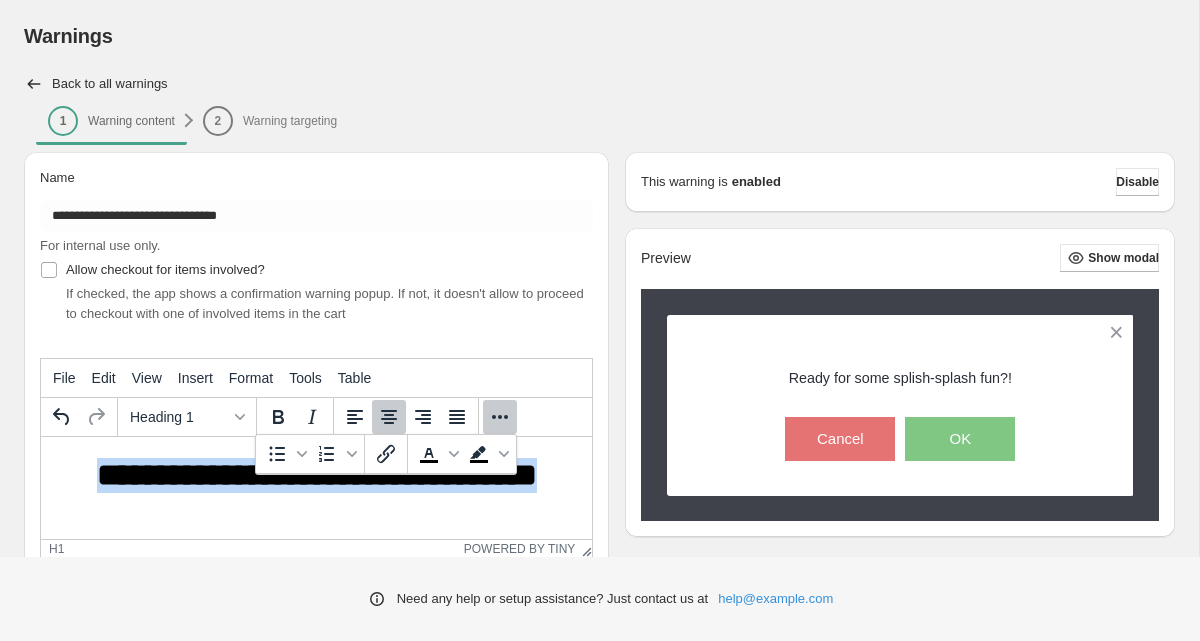 click on "**********" at bounding box center [316, 476] 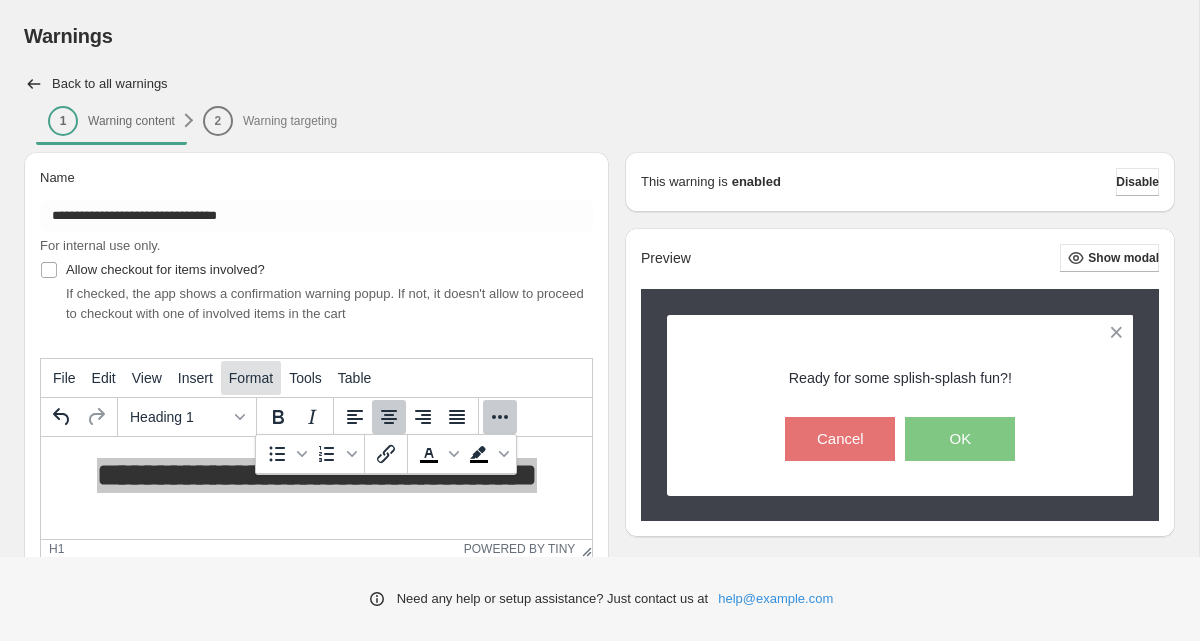 click on "Format" at bounding box center (251, 378) 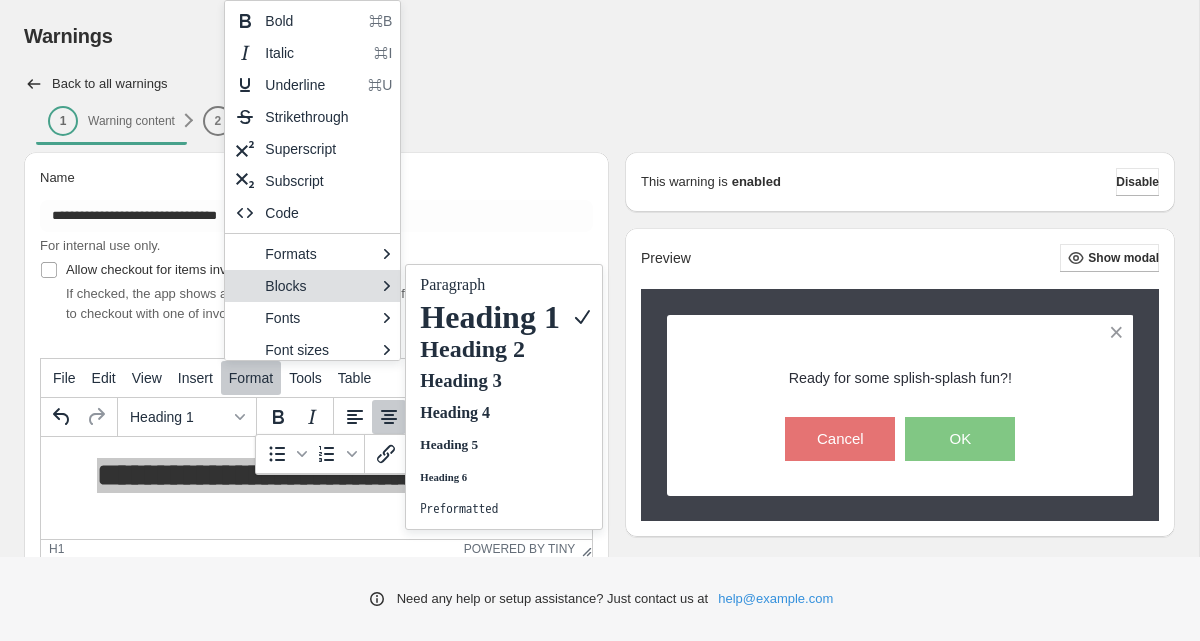 scroll, scrollTop: 6, scrollLeft: 0, axis: vertical 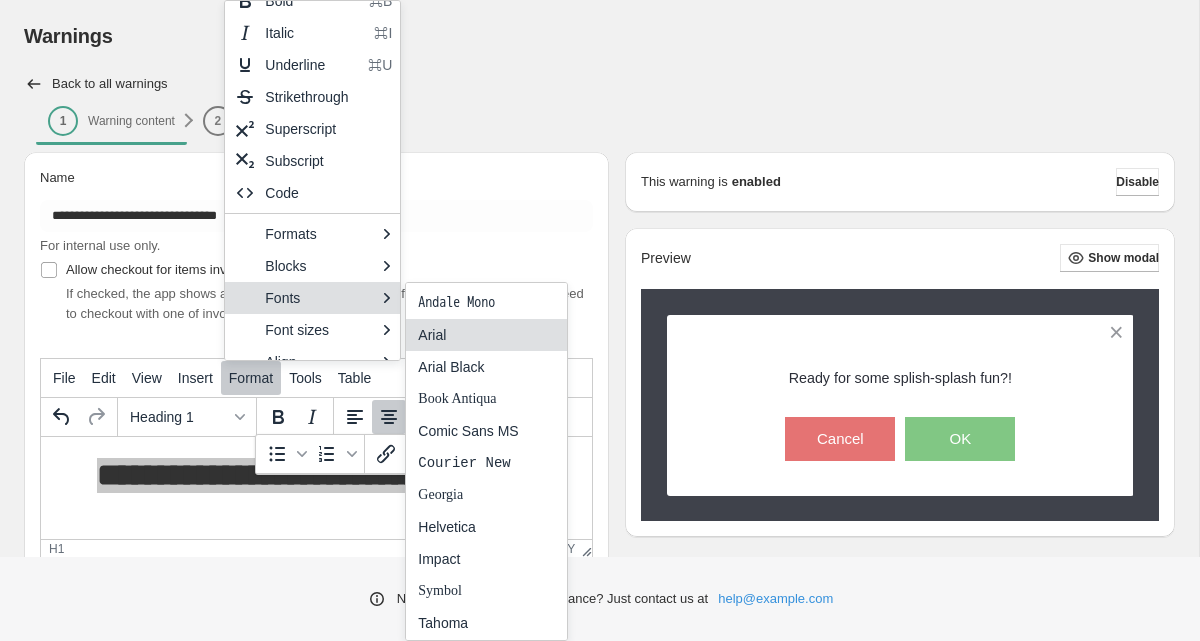 click on "Arial" at bounding box center (472, 335) 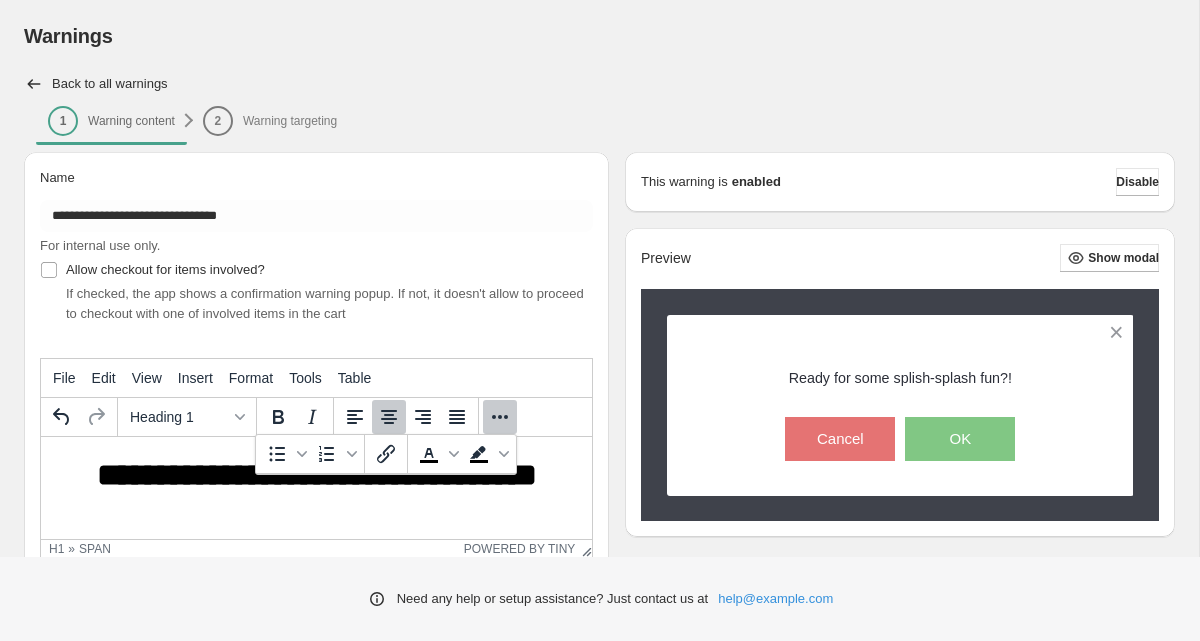 click on "**********" at bounding box center [317, 475] 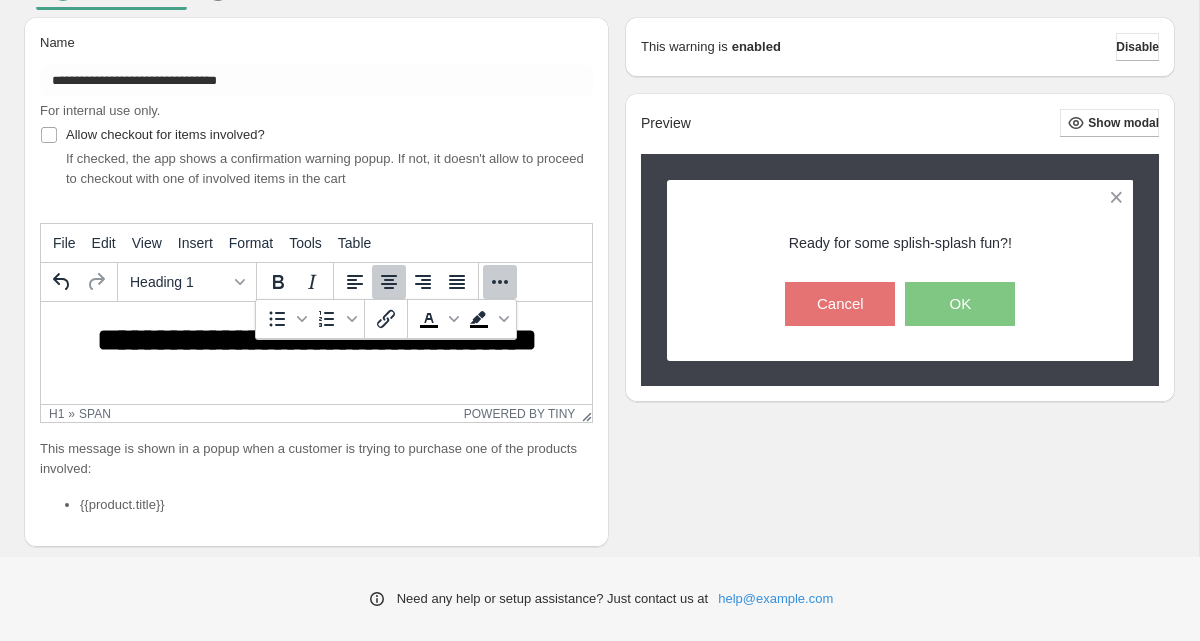 scroll, scrollTop: 16, scrollLeft: 0, axis: vertical 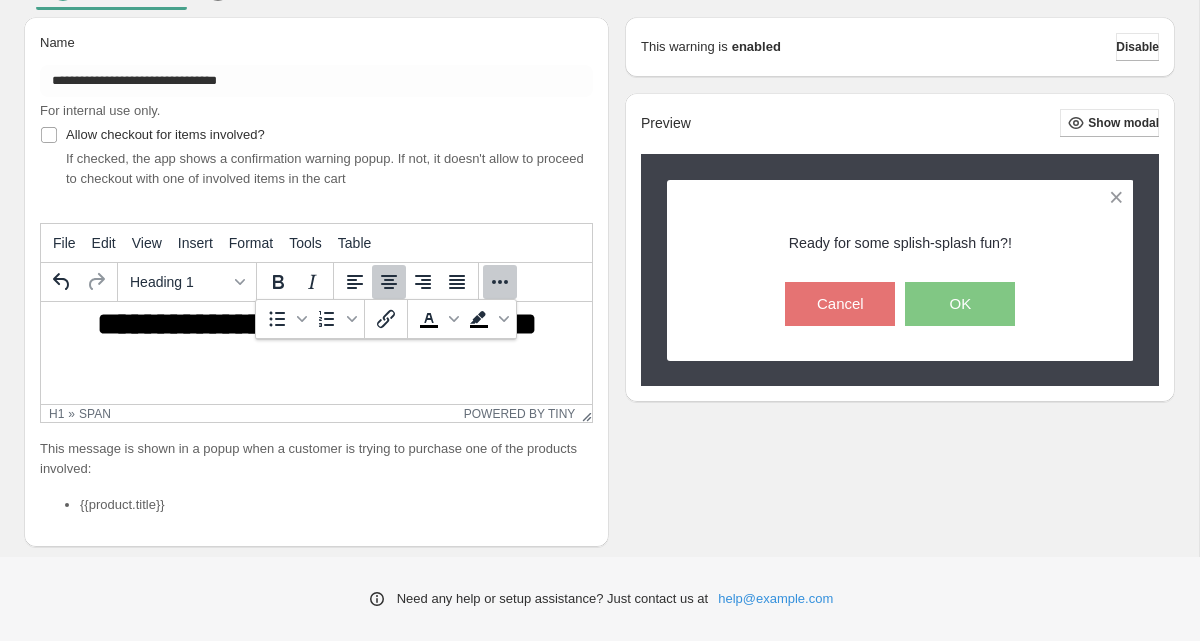 click on "**********" at bounding box center [316, 344] 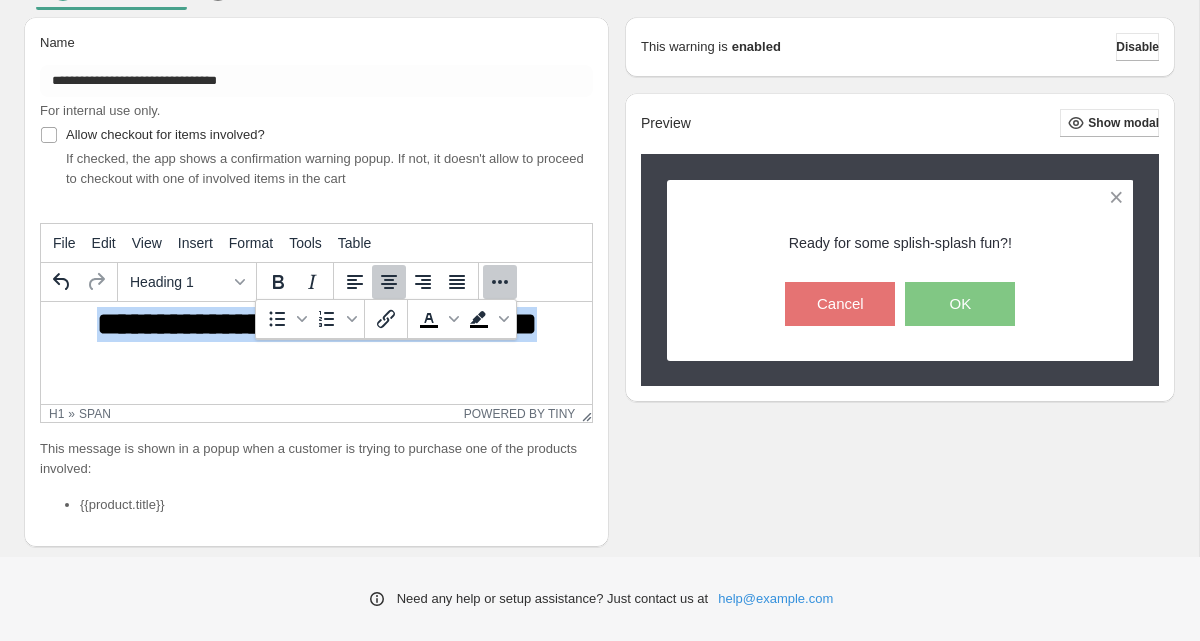 drag, startPoint x: 96, startPoint y: 330, endPoint x: 388, endPoint y: 385, distance: 297.13464 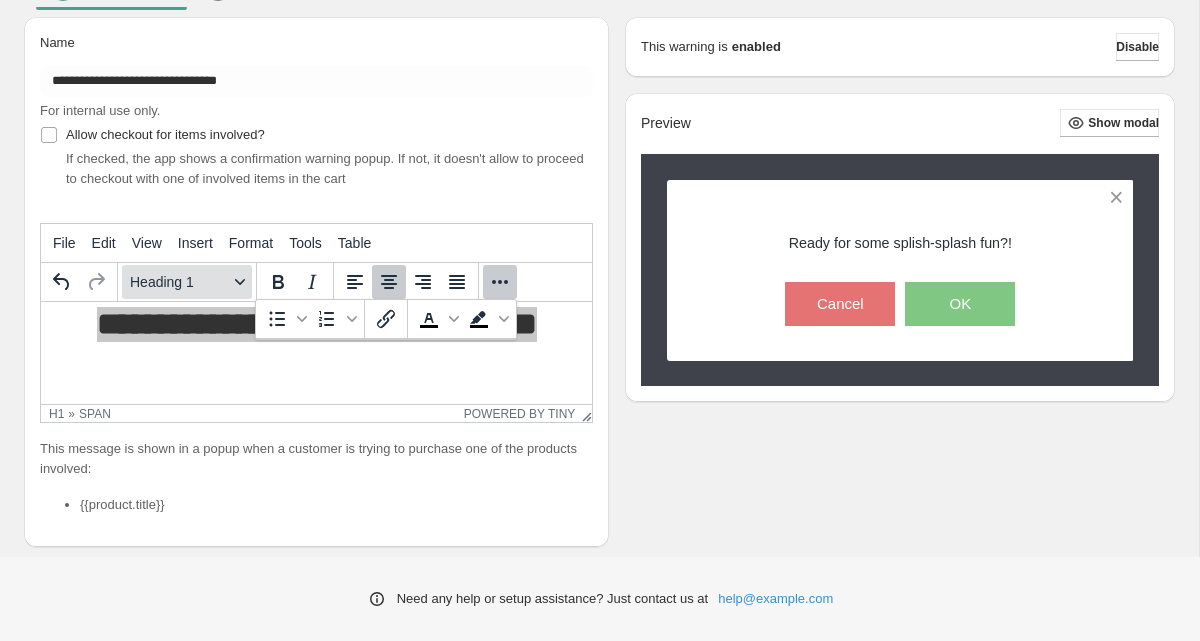 click on "Heading 1" at bounding box center (187, 282) 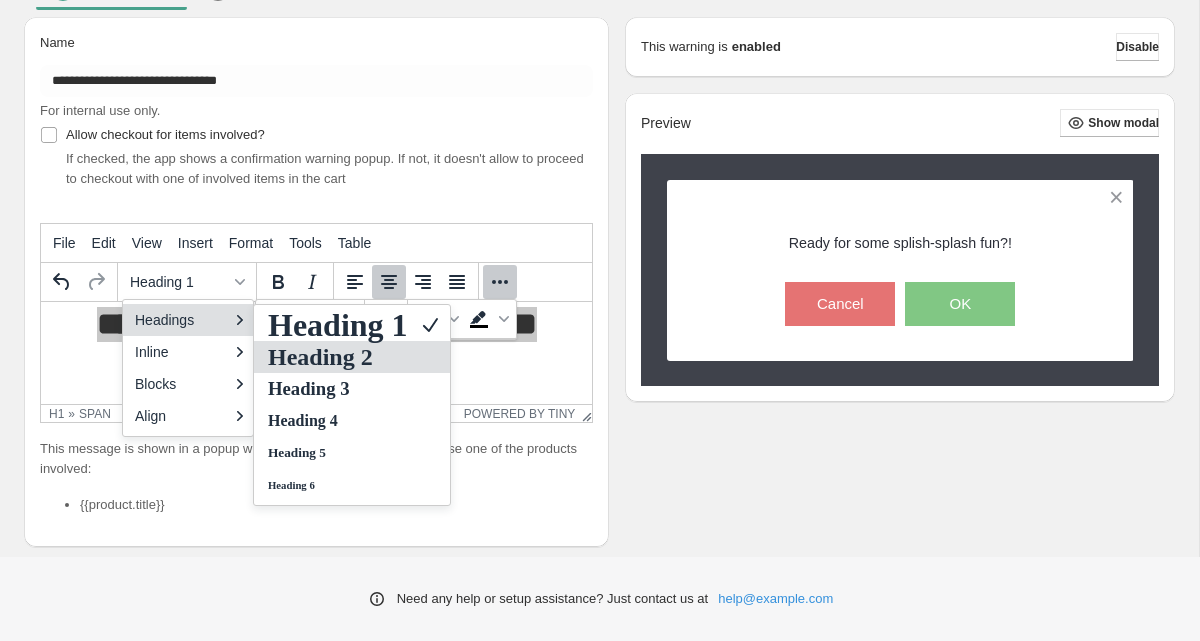 click on "Heading 2" at bounding box center (338, 357) 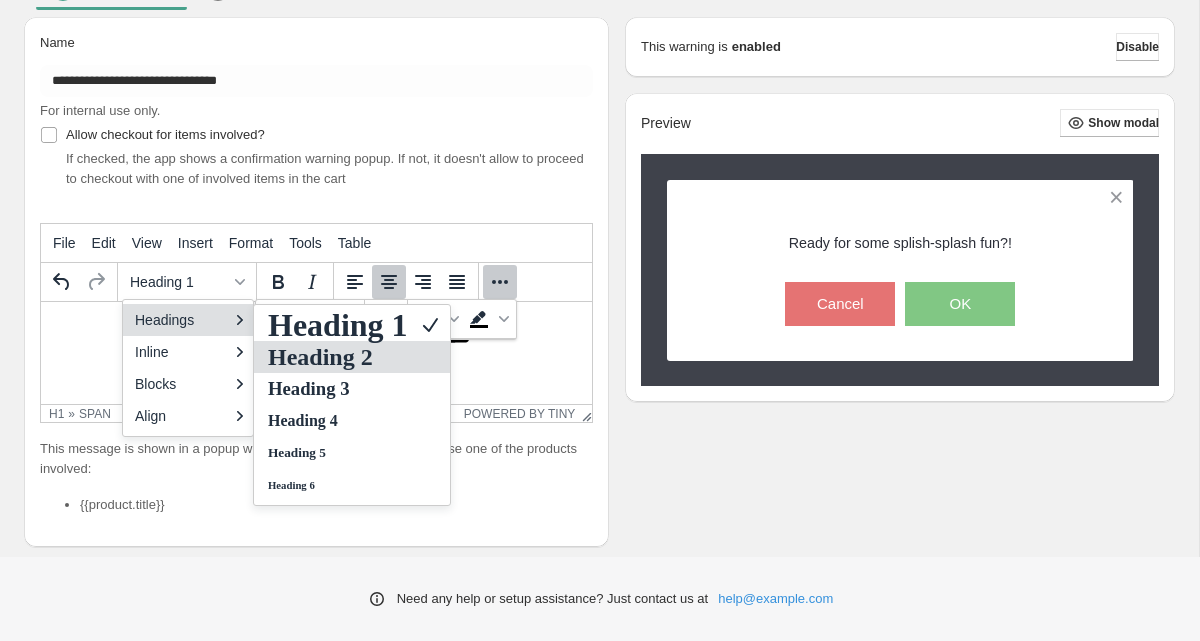 scroll, scrollTop: 0, scrollLeft: 0, axis: both 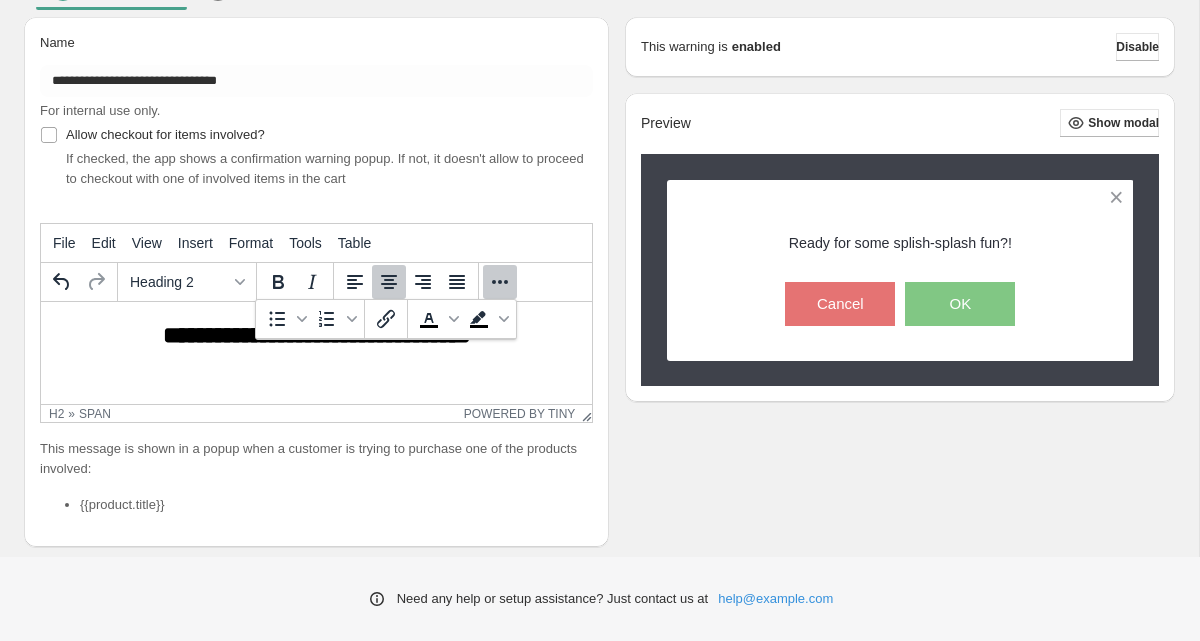 click on "**********" at bounding box center [316, 335] 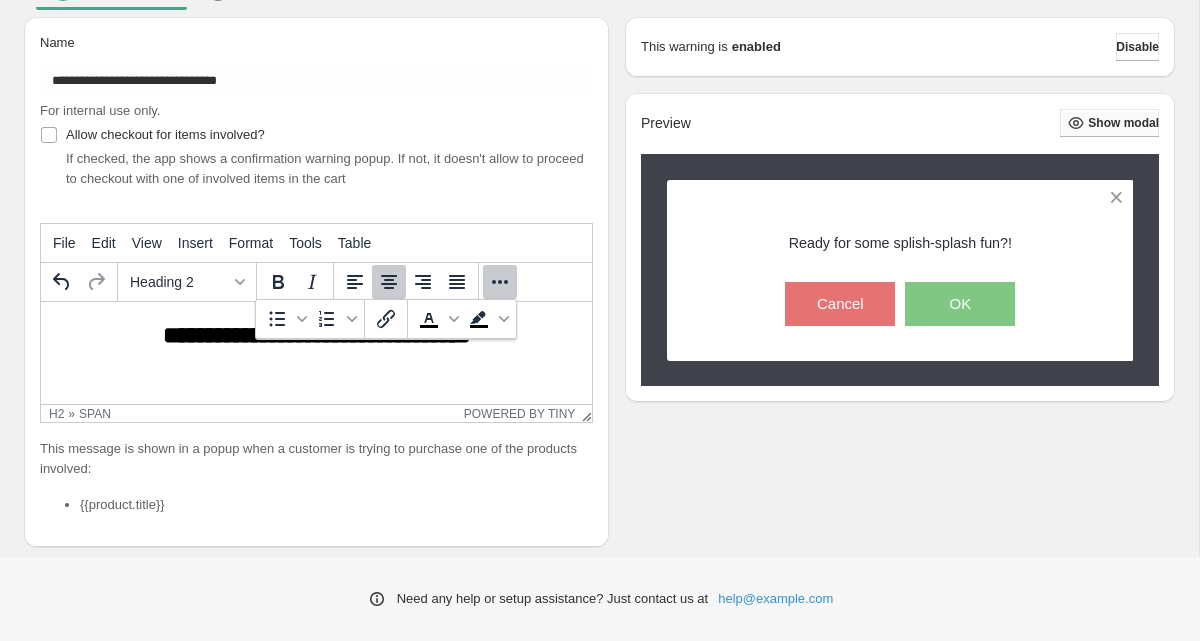 click on "Show modal" at bounding box center [1123, 123] 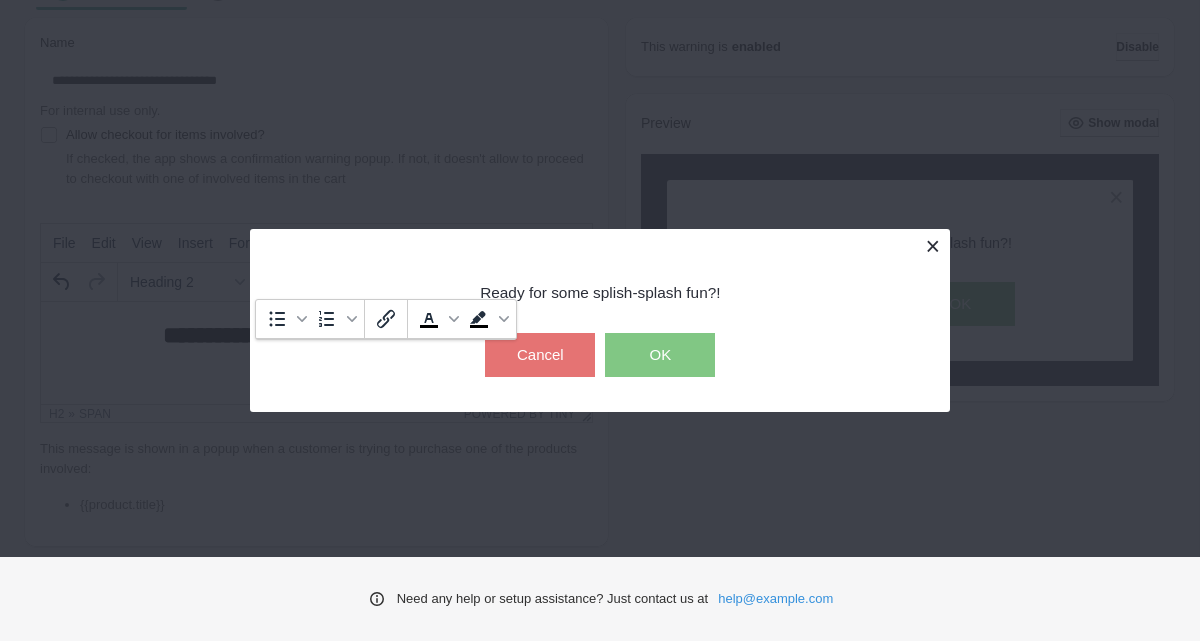 click at bounding box center (932, 246) 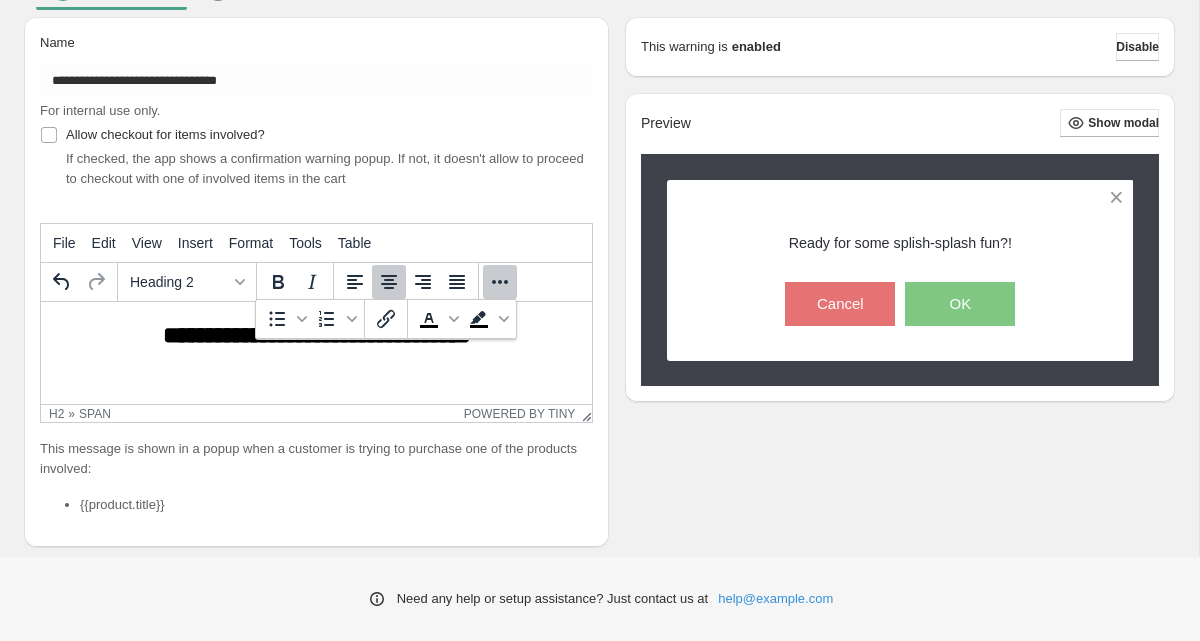click on "**********" at bounding box center [316, 335] 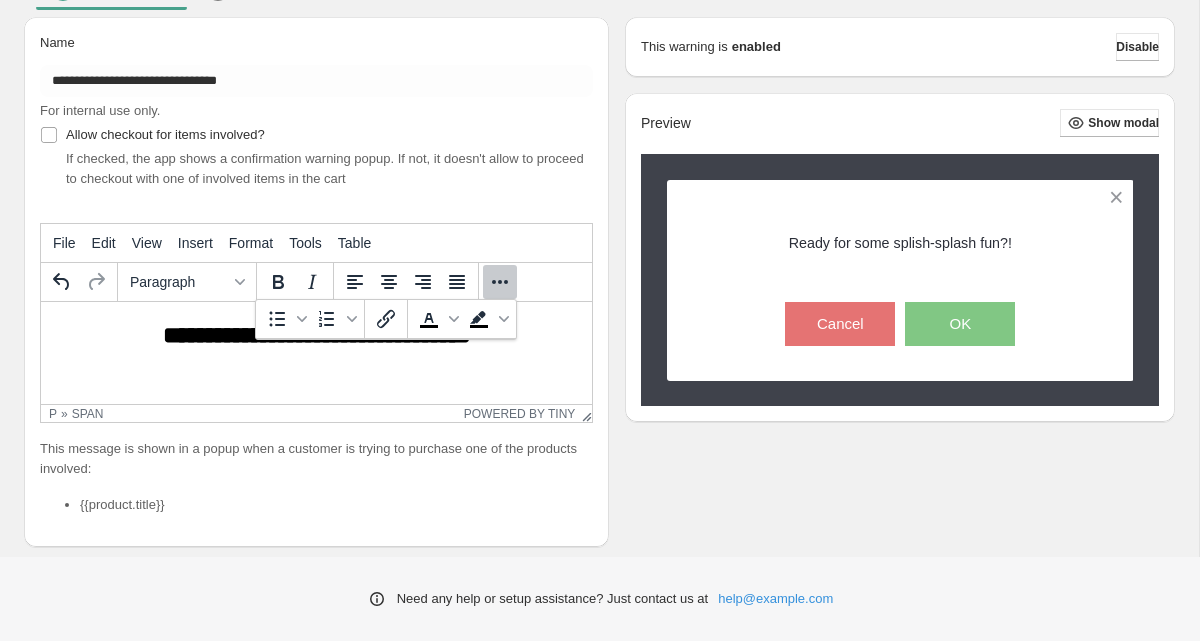 scroll, scrollTop: 19, scrollLeft: 0, axis: vertical 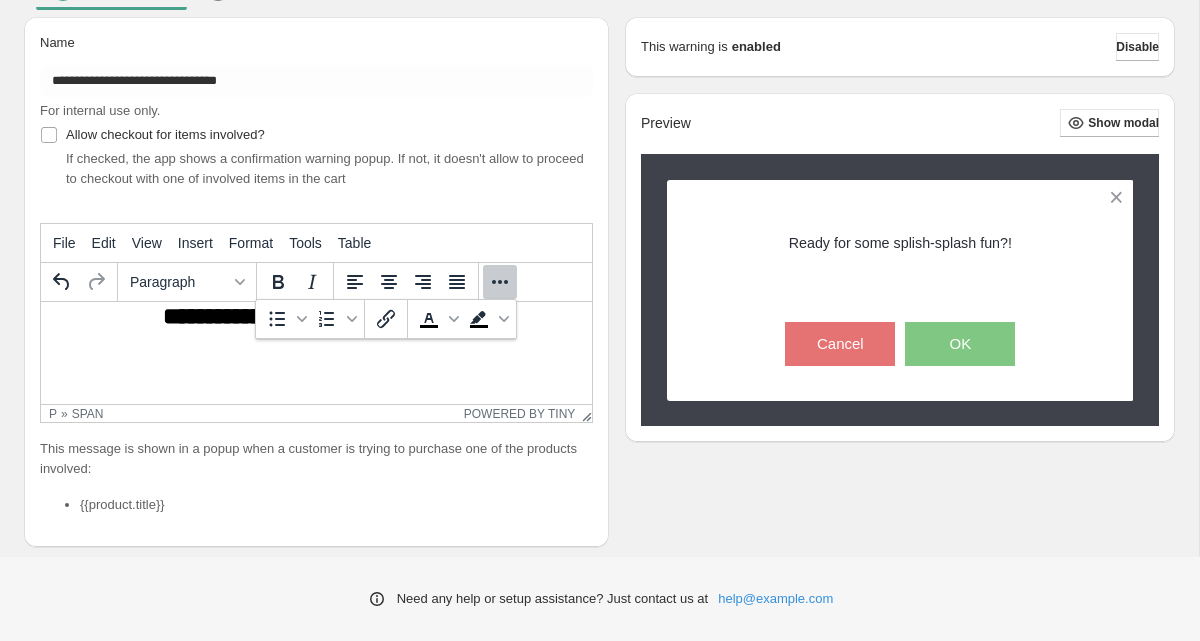 click at bounding box center (316, 357) 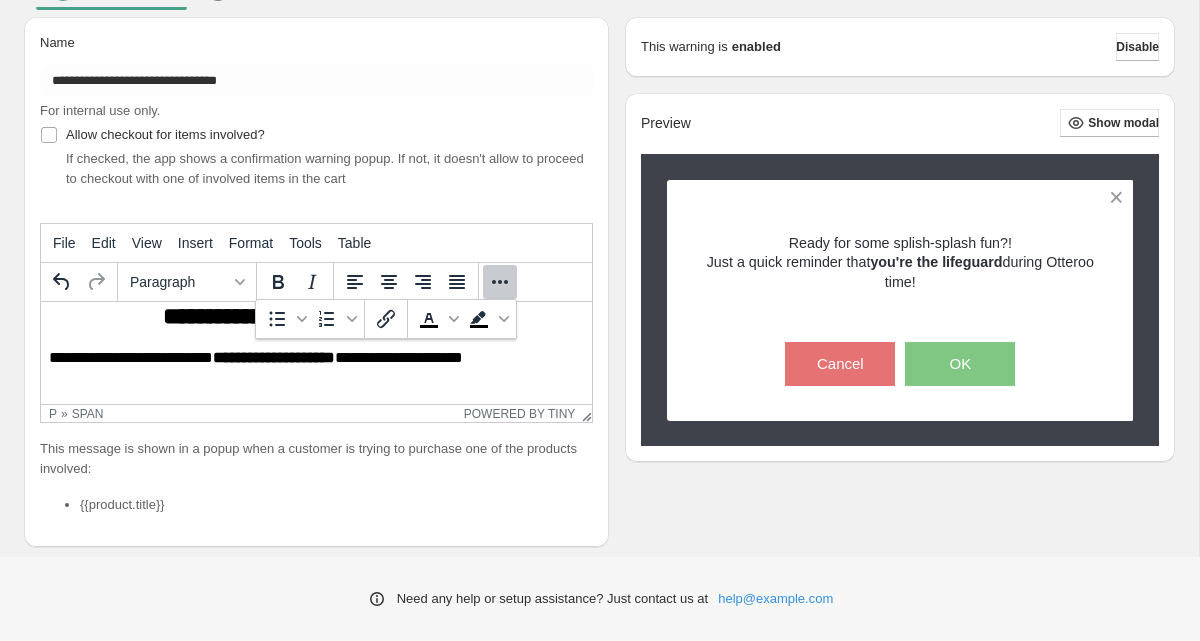 click on "**********" at bounding box center (316, 351) 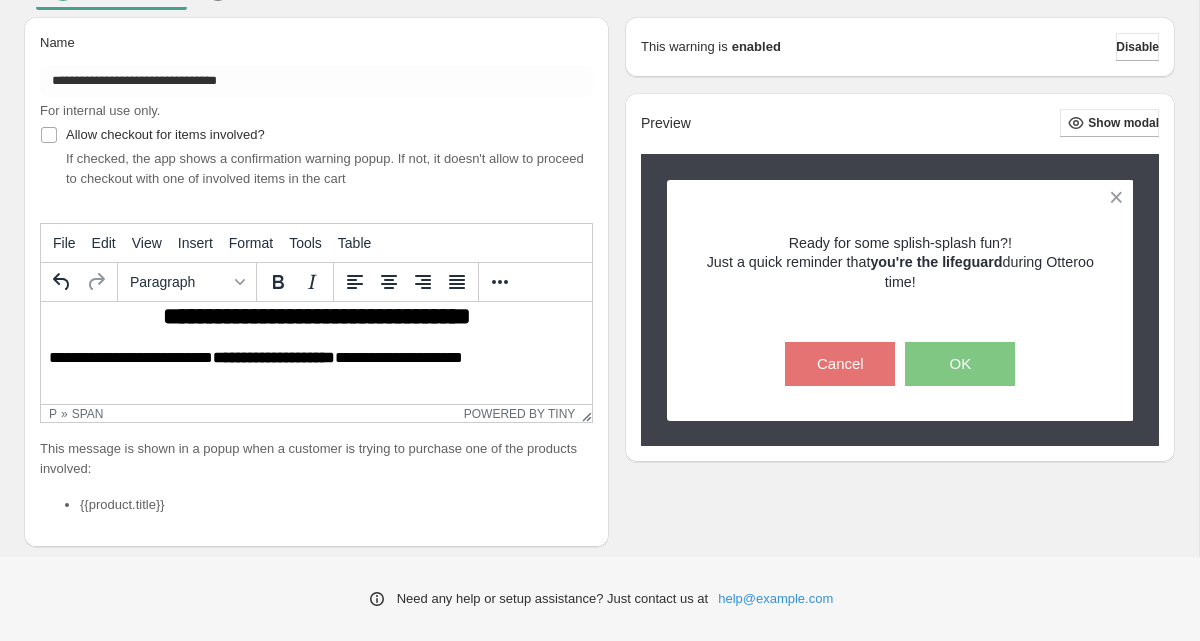 click on "**********" at bounding box center [317, 316] 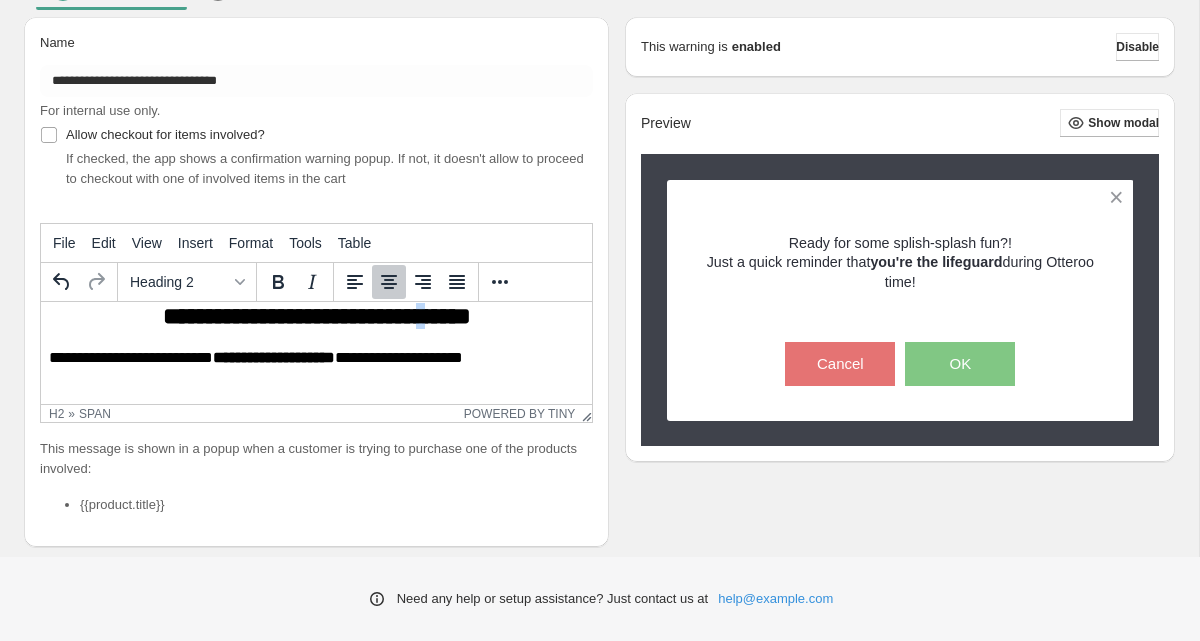 click on "**********" at bounding box center (317, 316) 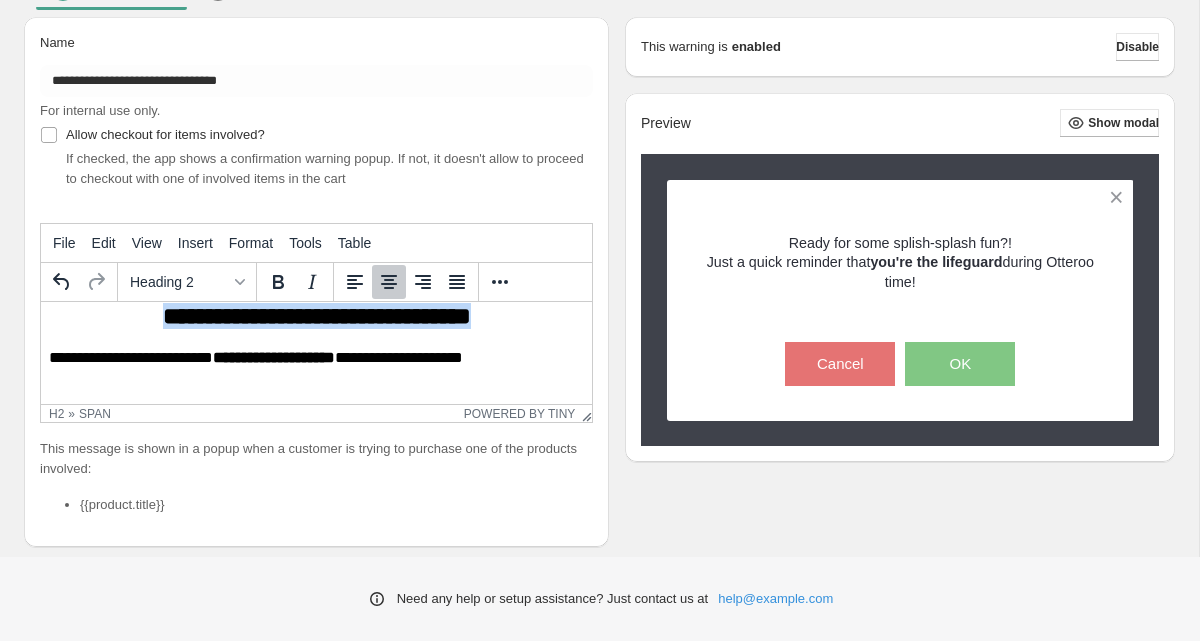 click on "**********" at bounding box center [317, 316] 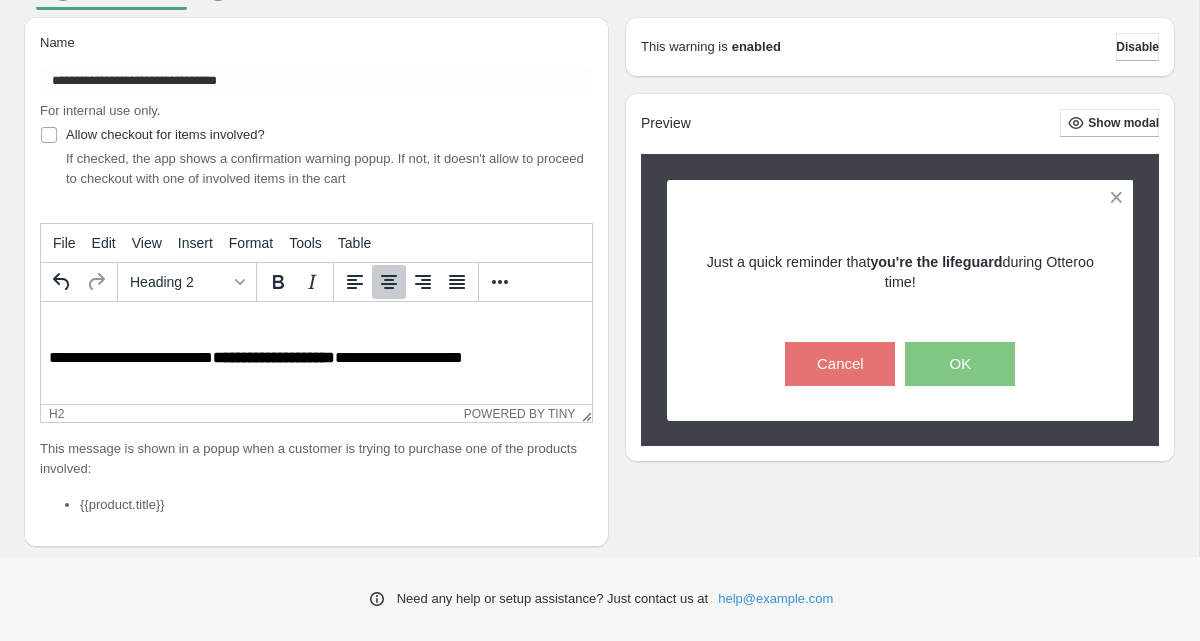scroll, scrollTop: 0, scrollLeft: 0, axis: both 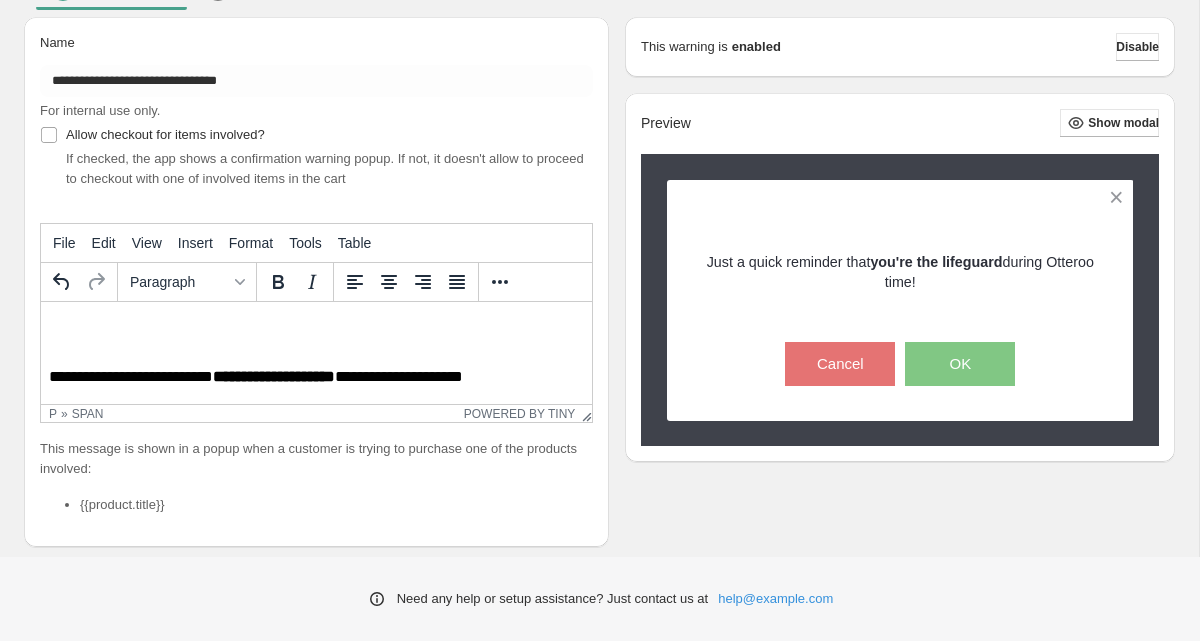 click on "**********" at bounding box center (316, 370) 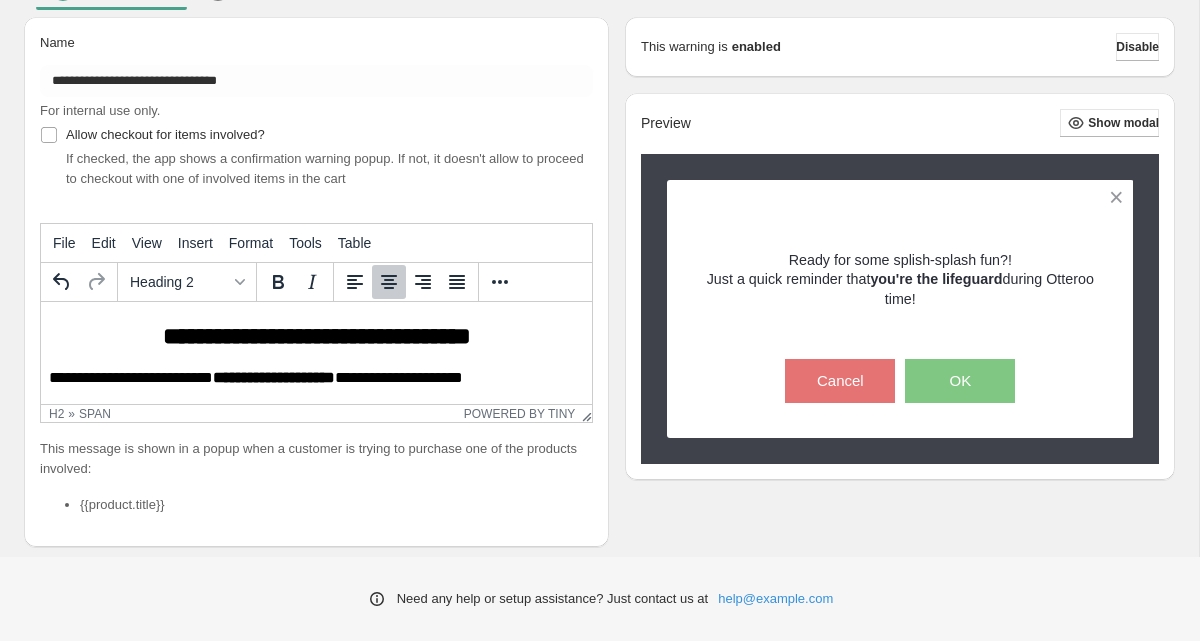 scroll, scrollTop: 20, scrollLeft: 0, axis: vertical 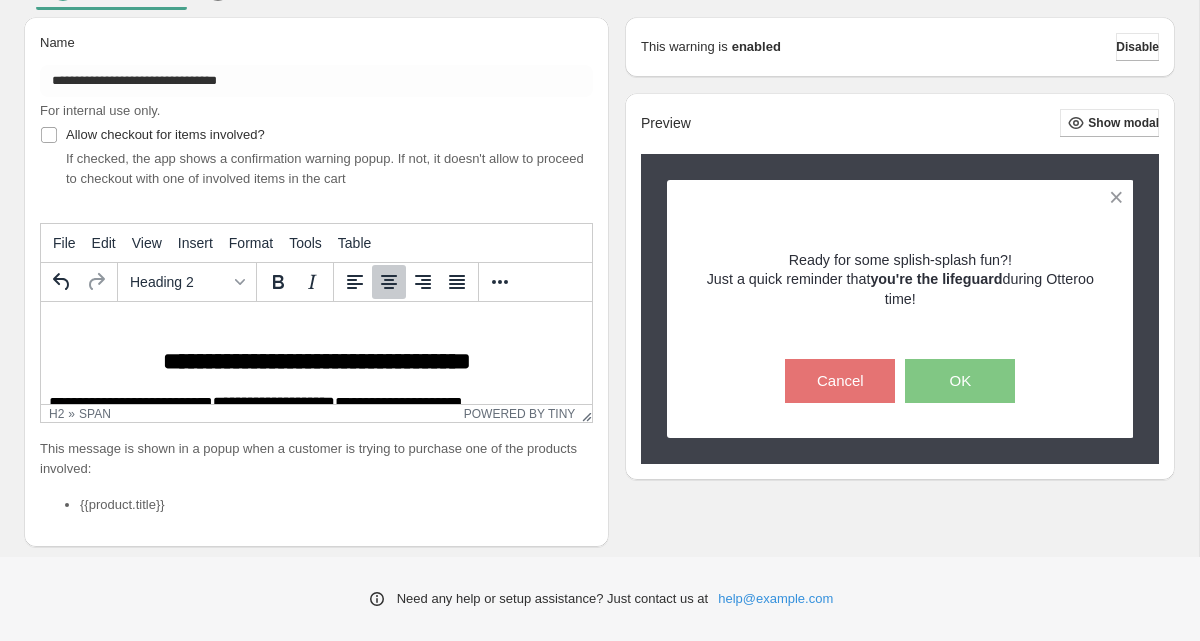 click on "**********" at bounding box center [317, 361] 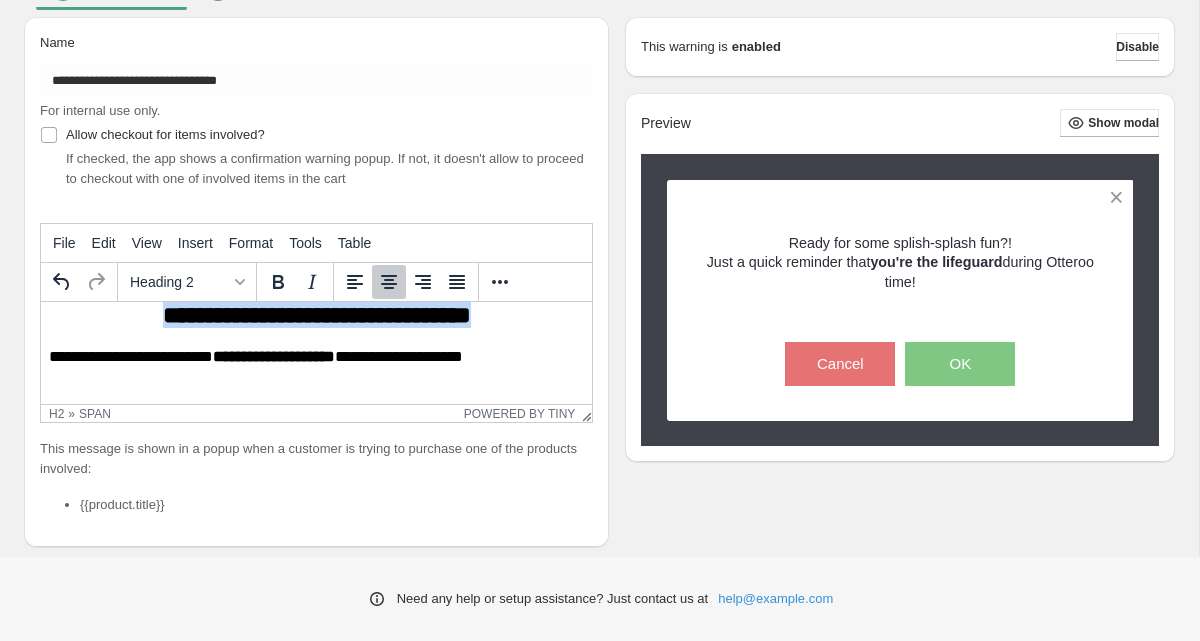 drag, startPoint x: 108, startPoint y: 322, endPoint x: 532, endPoint y: 330, distance: 424.07547 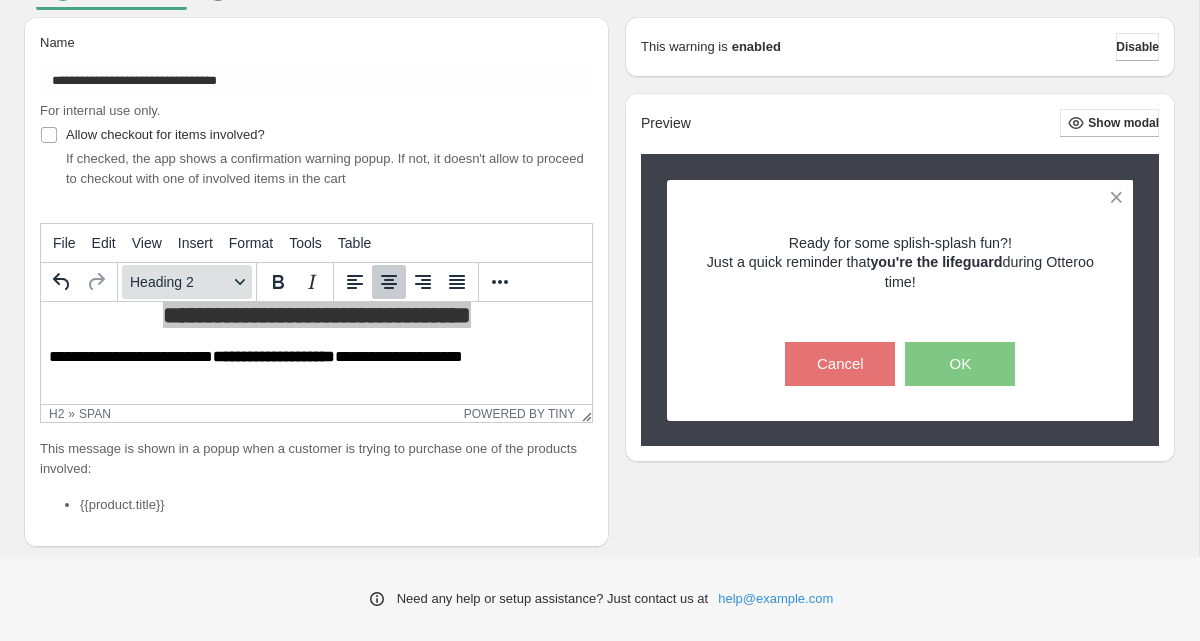 click 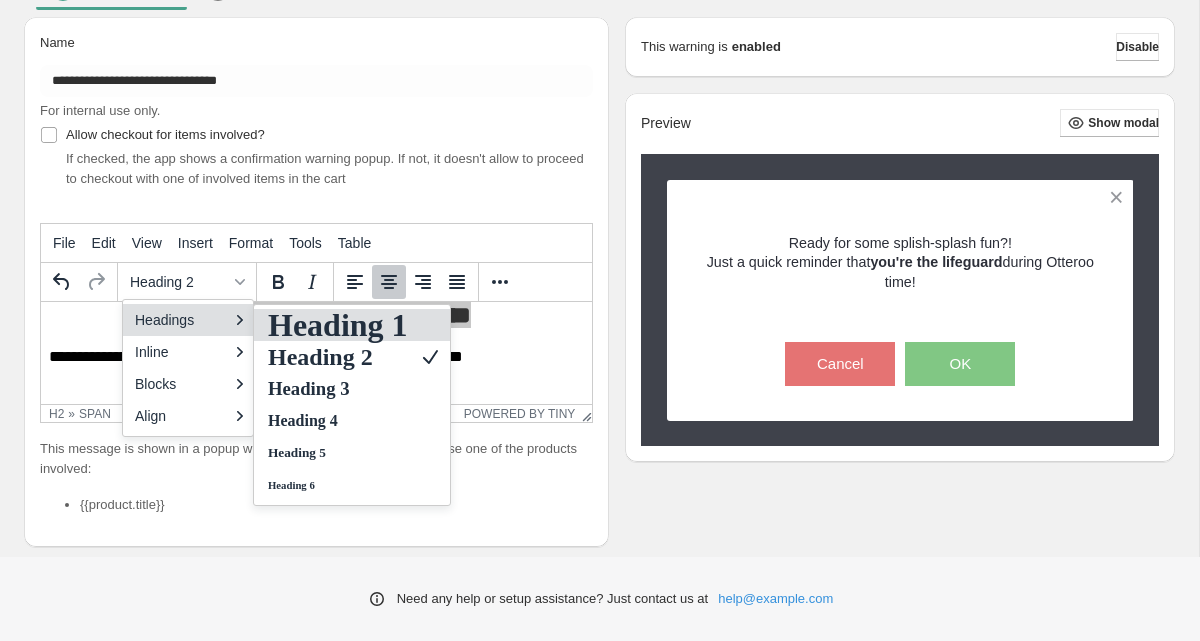click on "Heading 1" at bounding box center [338, 325] 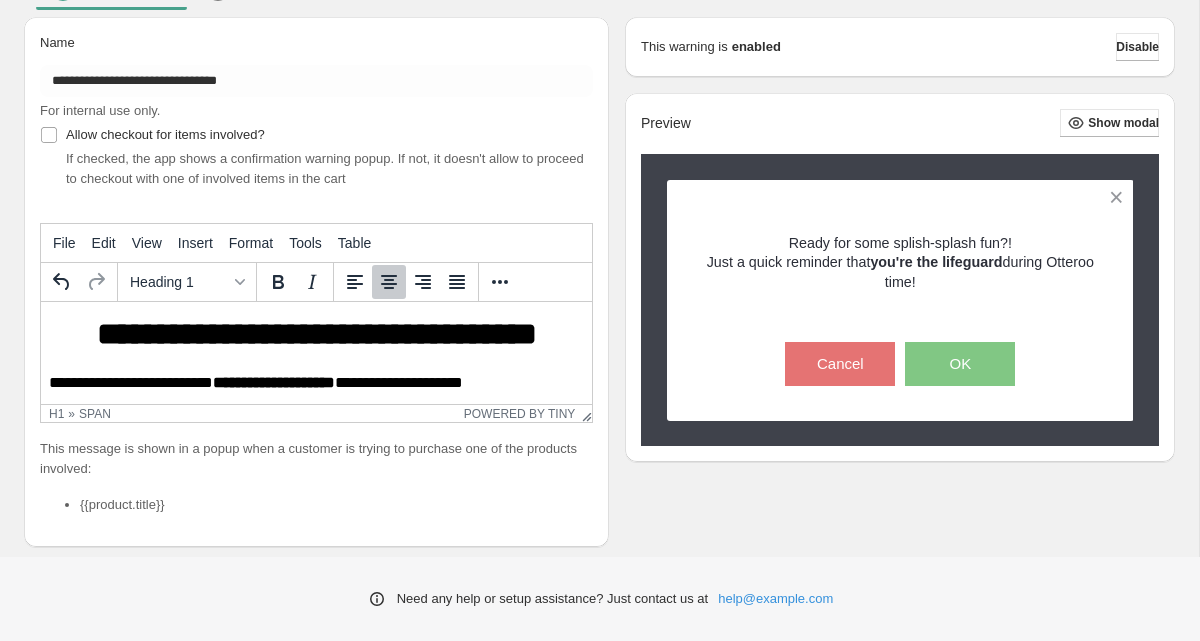 scroll, scrollTop: 1, scrollLeft: 0, axis: vertical 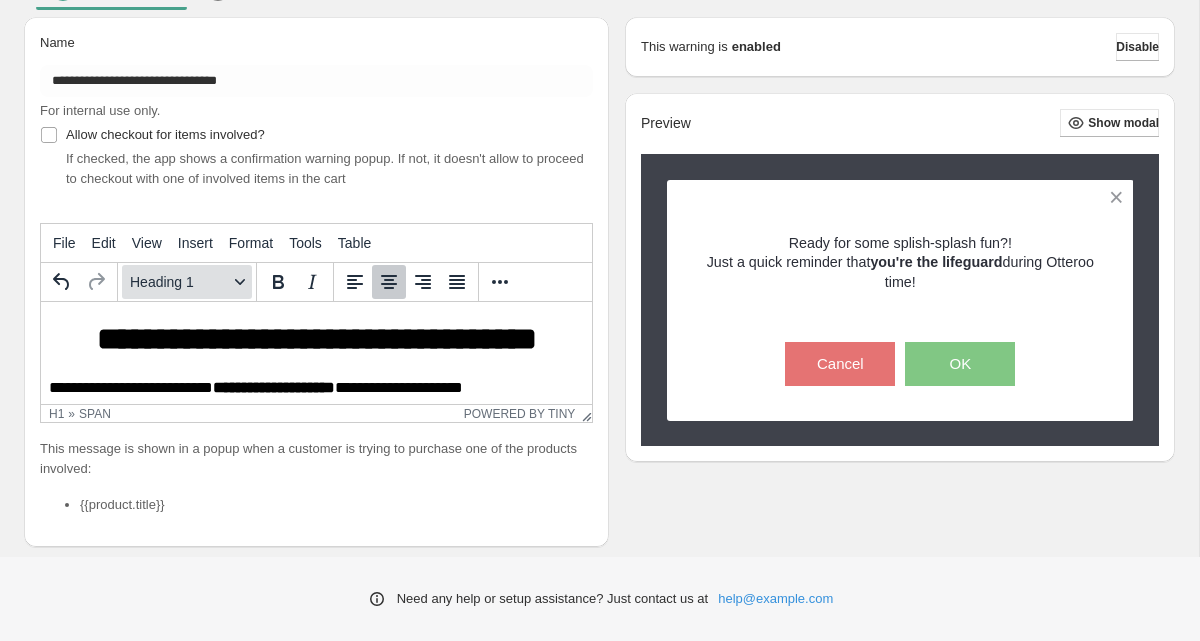 click on "Heading 1" at bounding box center (179, 282) 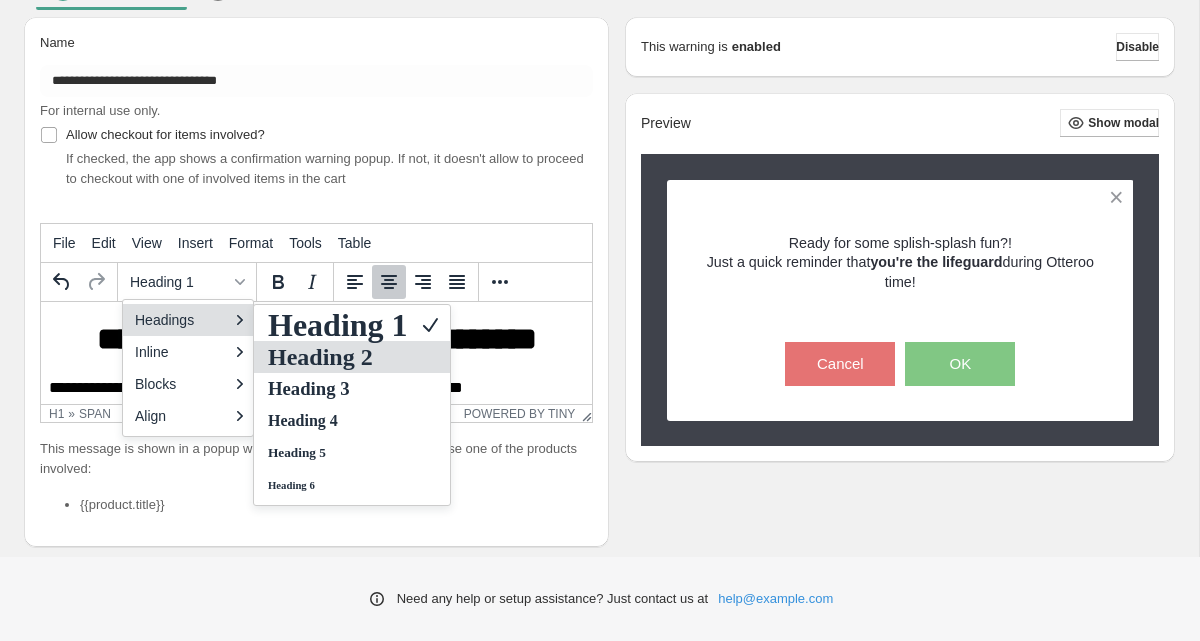 click on "Heading 2" at bounding box center (338, 357) 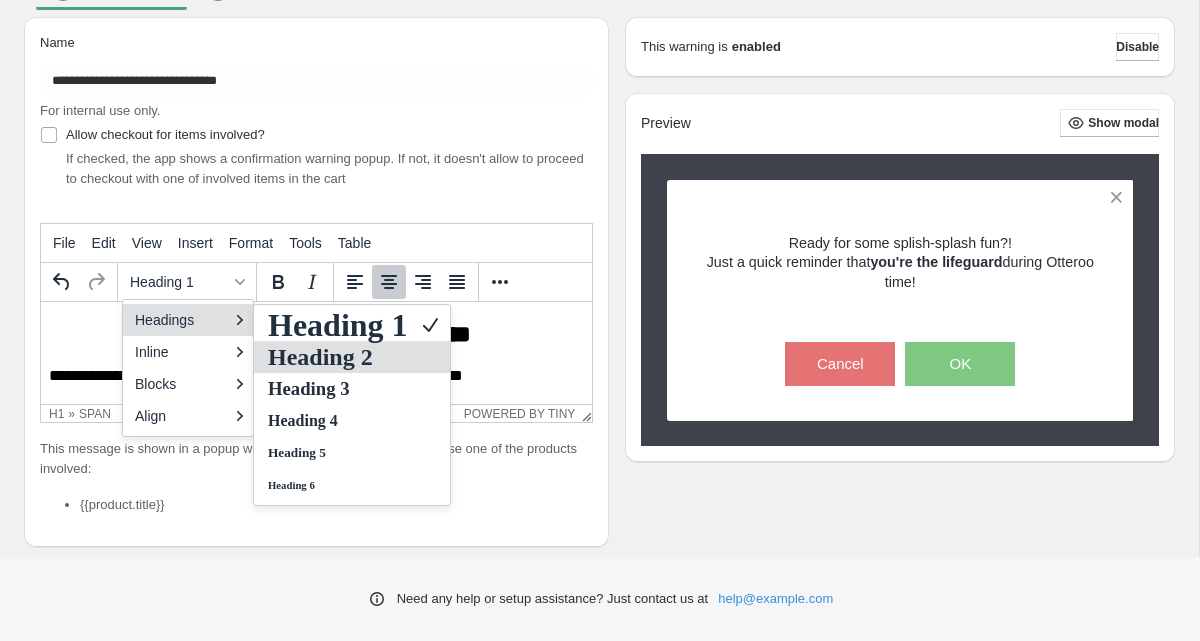 scroll, scrollTop: 0, scrollLeft: 0, axis: both 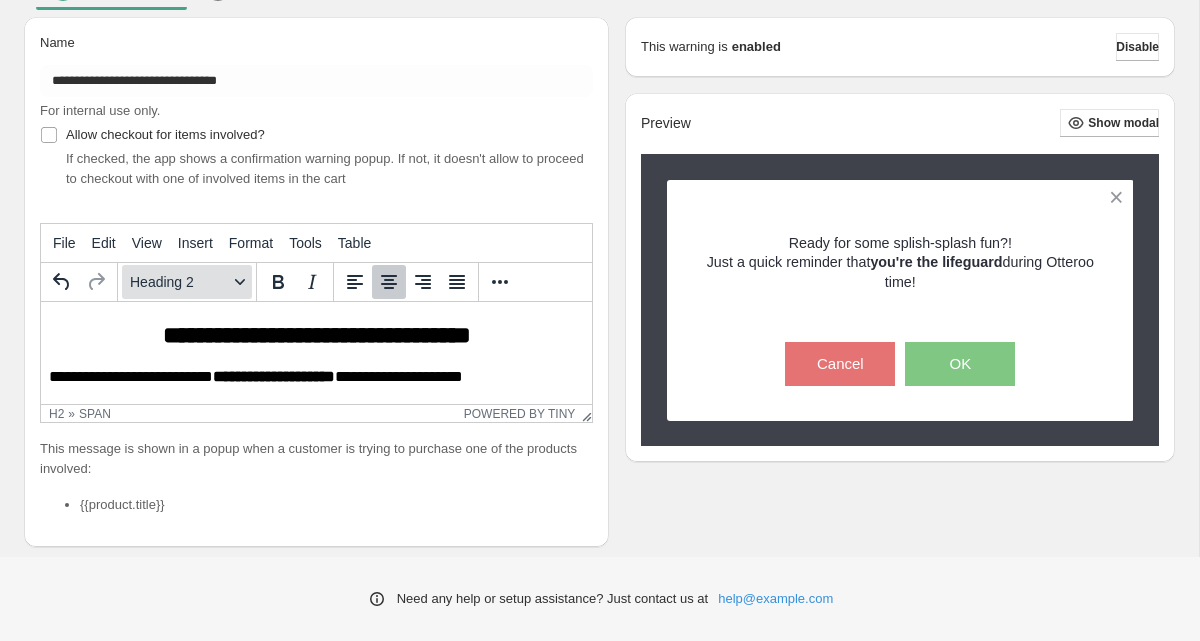 click on "Heading 2" at bounding box center (179, 282) 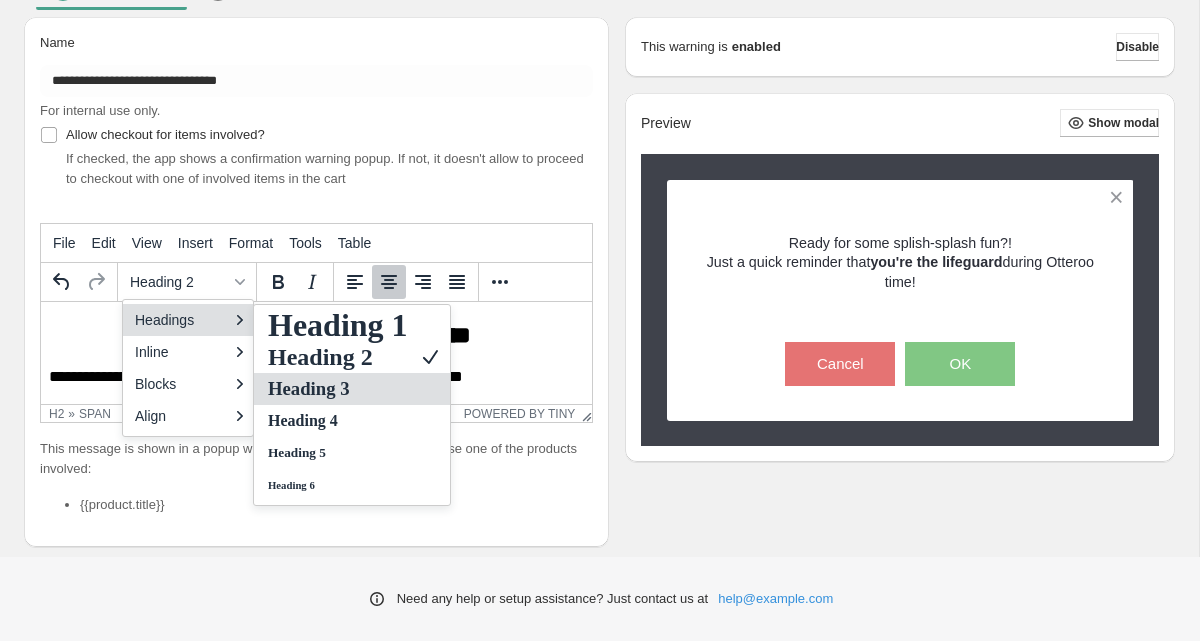 click on "Heading 3" at bounding box center [338, 389] 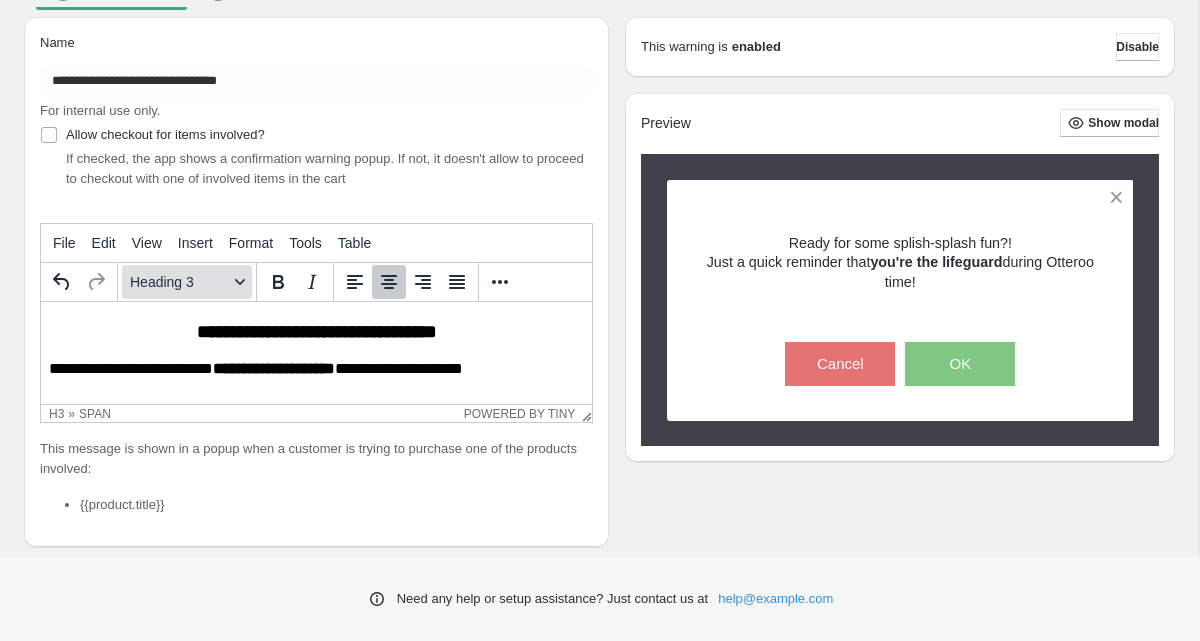 click on "Heading 3" at bounding box center [179, 282] 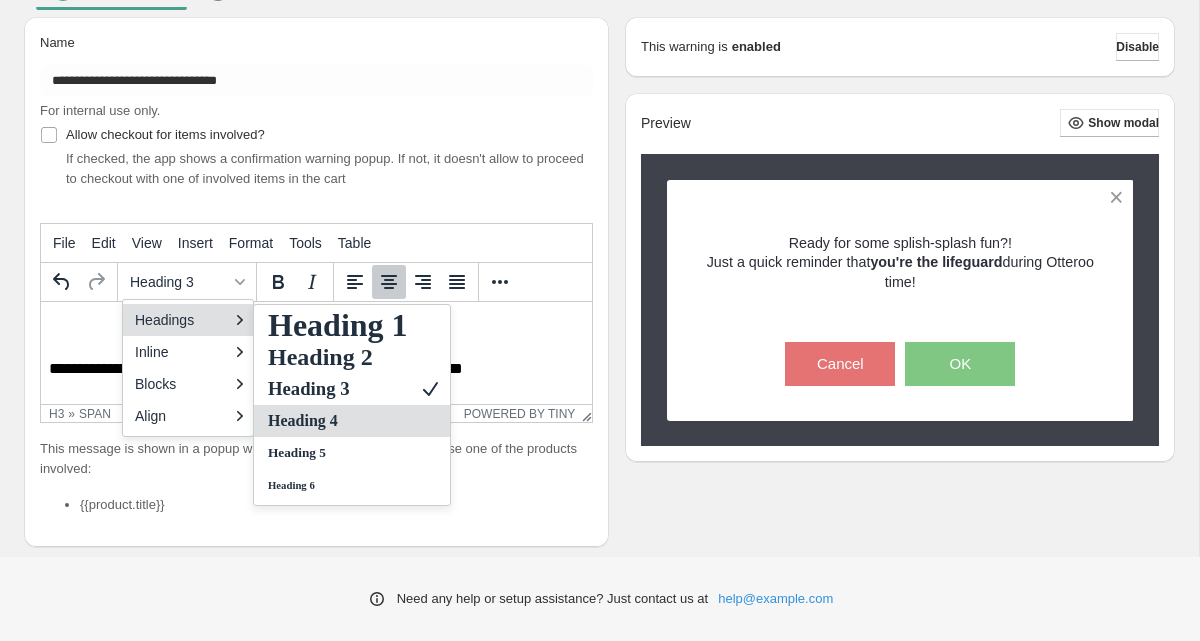 click on "Heading 4" at bounding box center (338, 421) 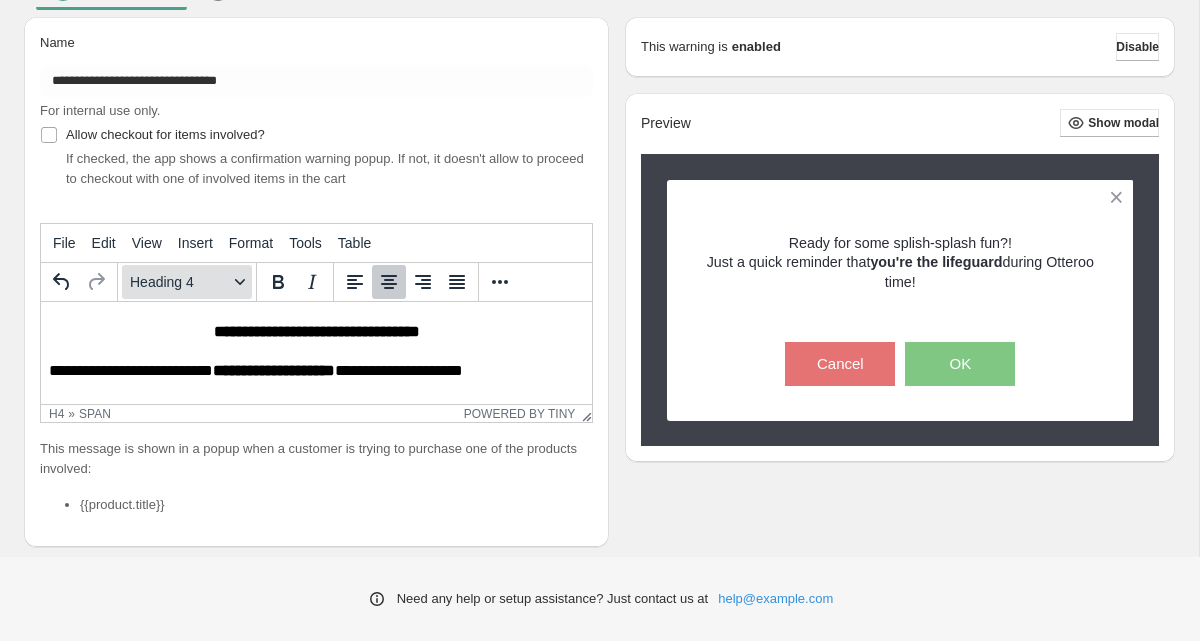 click on "Heading 4" at bounding box center [179, 282] 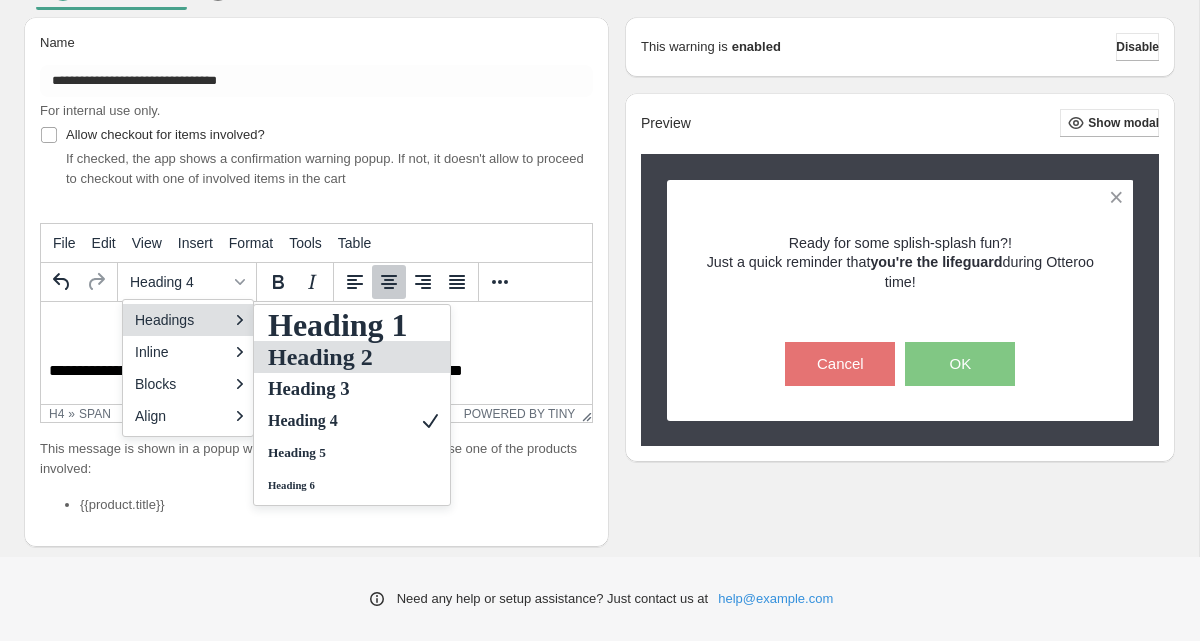 click on "Heading 2" at bounding box center (338, 357) 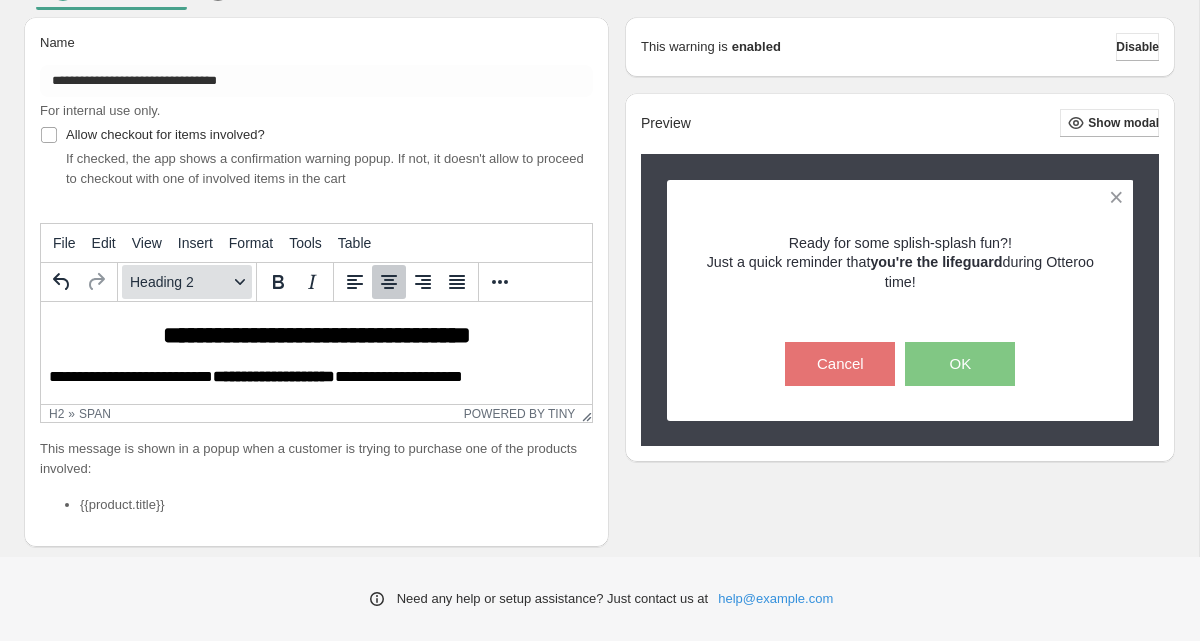 click on "Heading 2" at bounding box center (179, 282) 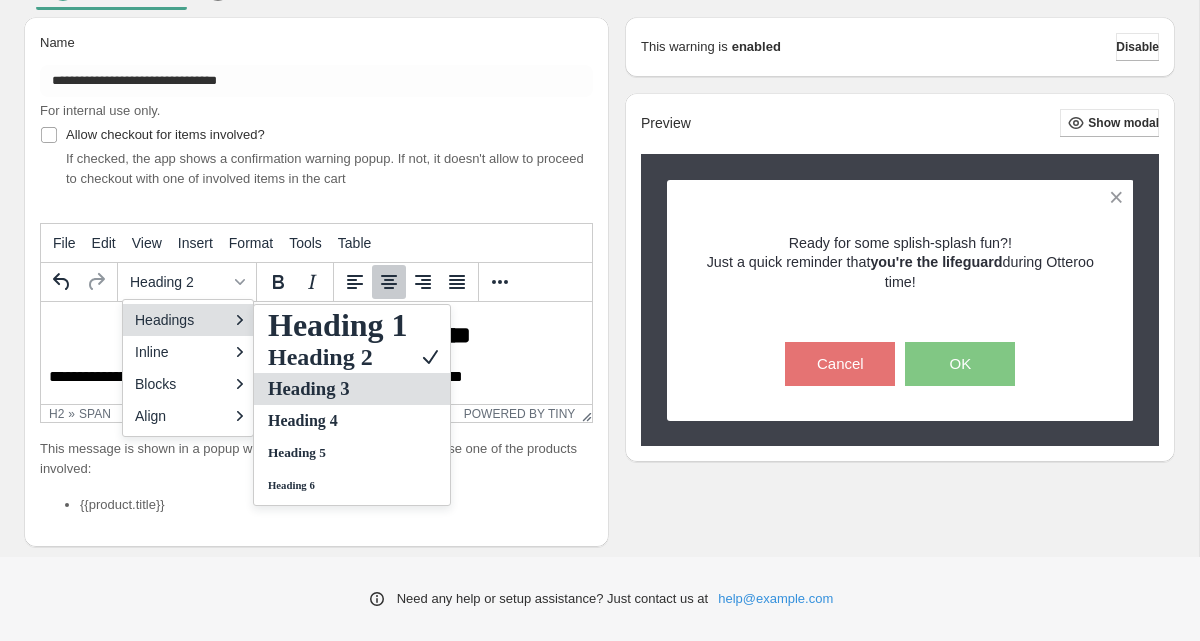 click on "Heading 3" at bounding box center [338, 389] 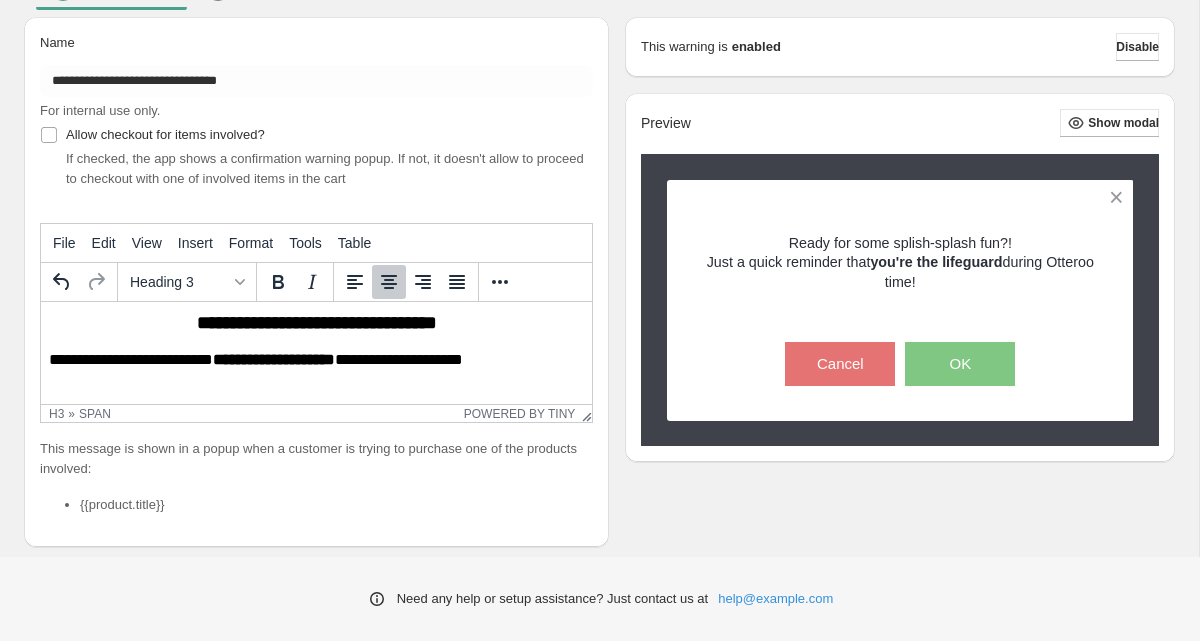 scroll, scrollTop: 0, scrollLeft: 0, axis: both 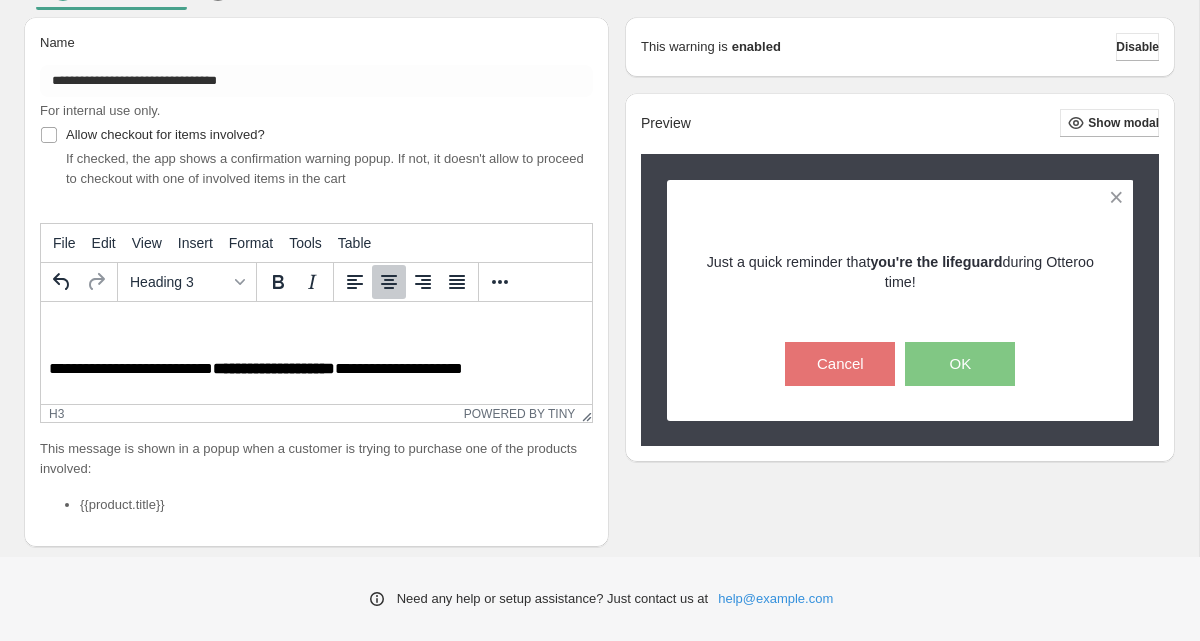 click on "**********" at bounding box center (256, 368) 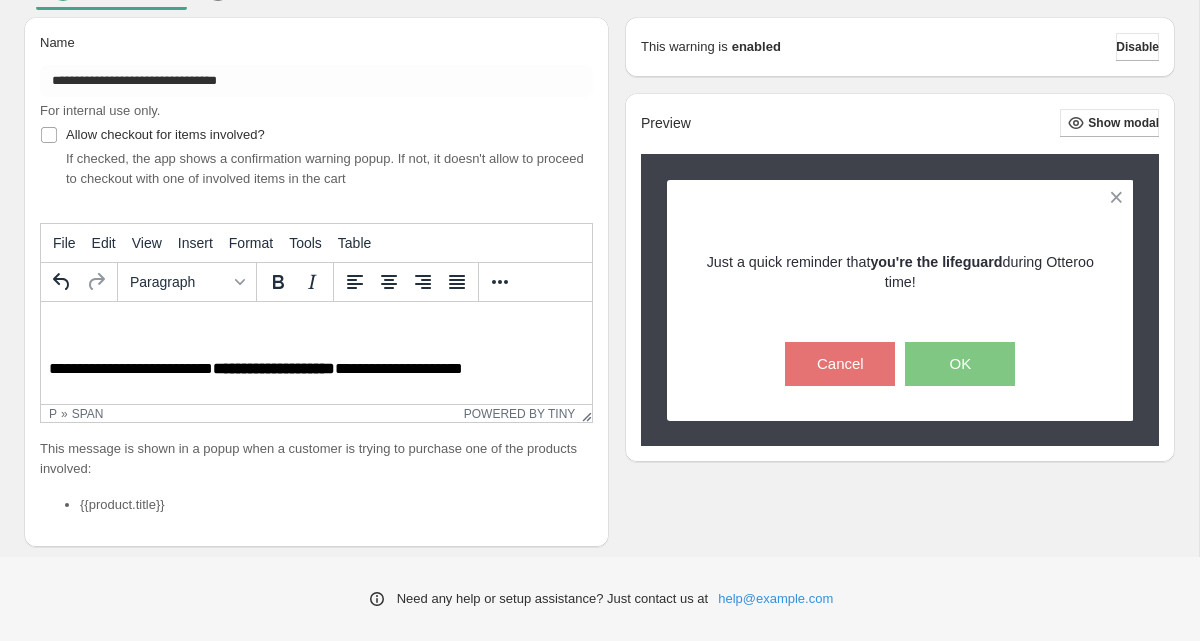 click on "**********" at bounding box center [316, 368] 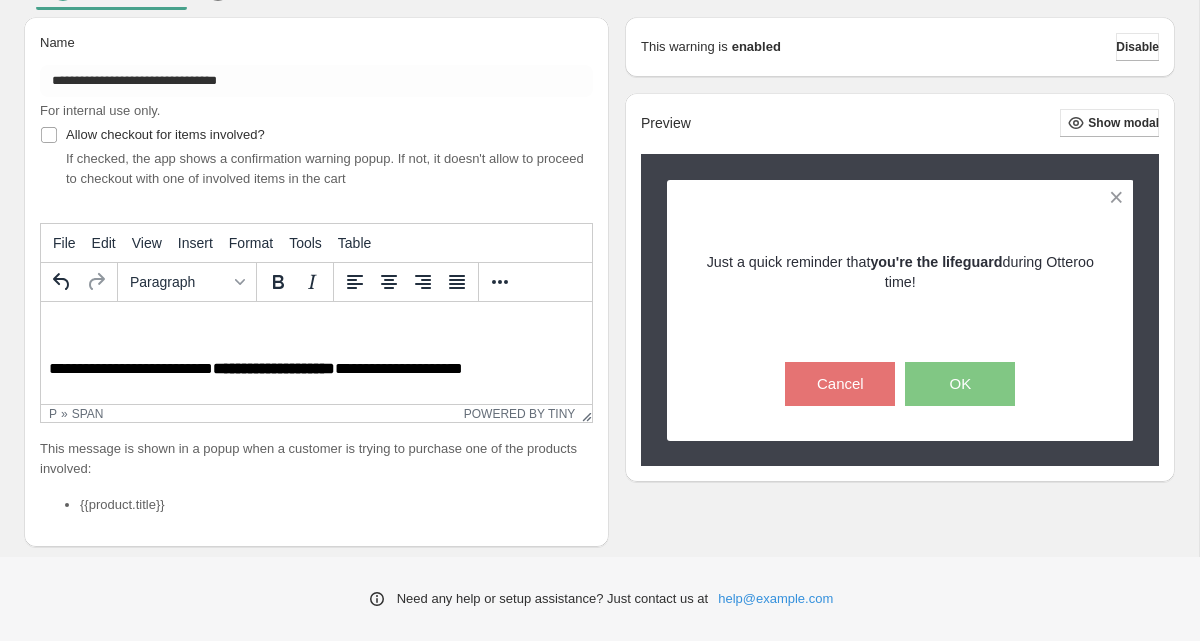 scroll, scrollTop: 10, scrollLeft: 0, axis: vertical 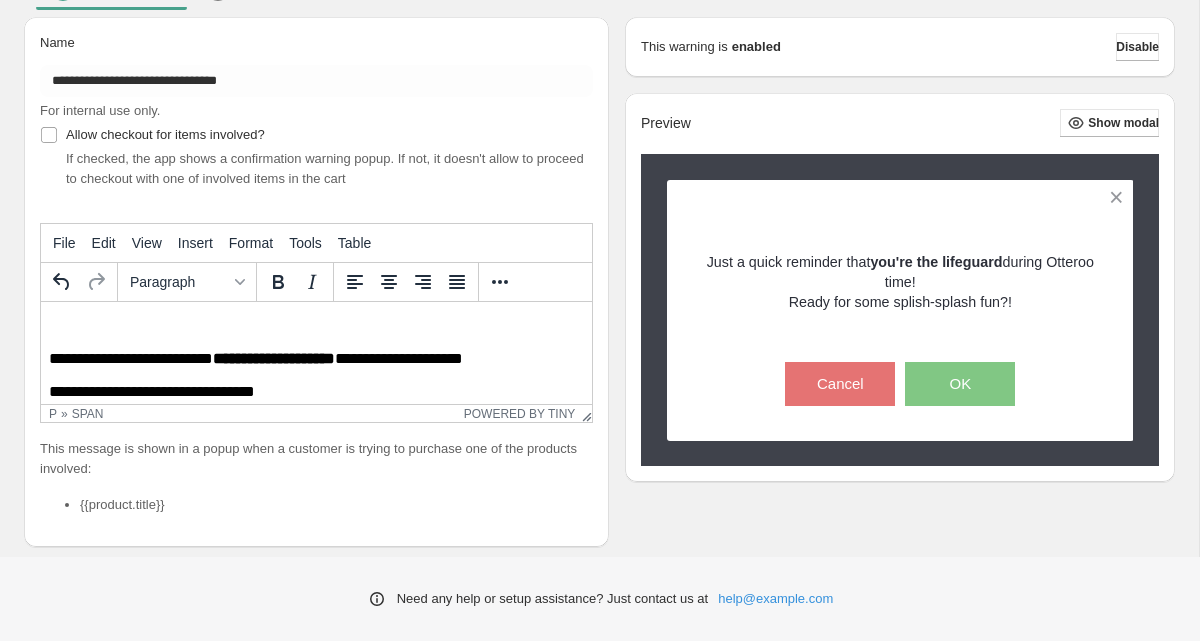 click on "**********" at bounding box center [152, 391] 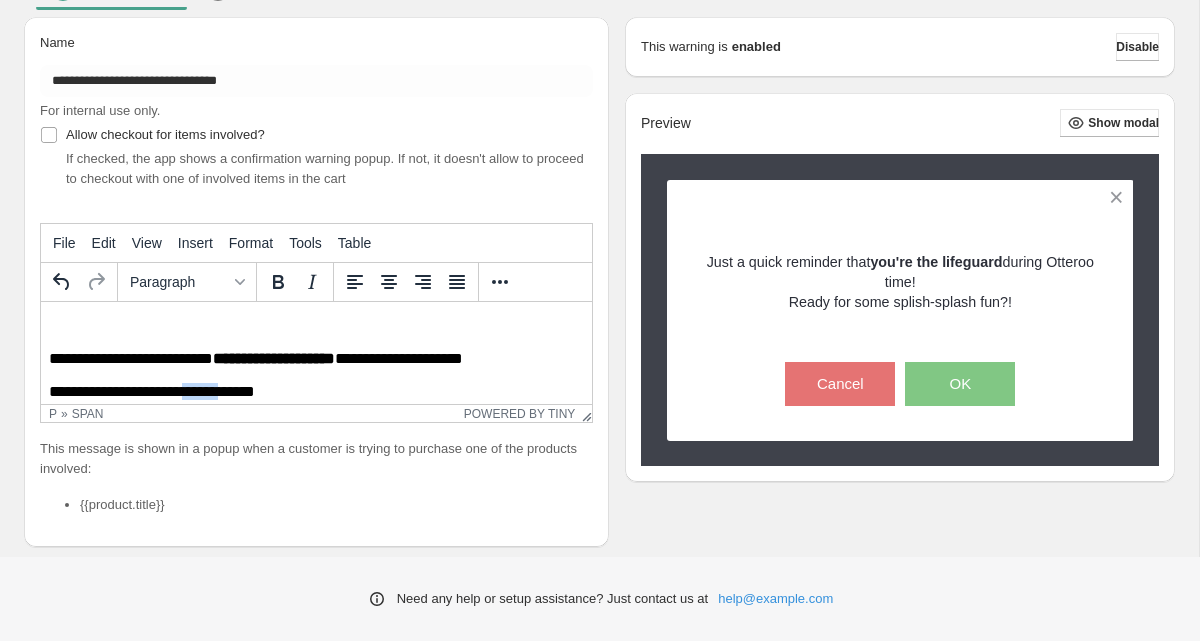 click on "**********" at bounding box center (152, 391) 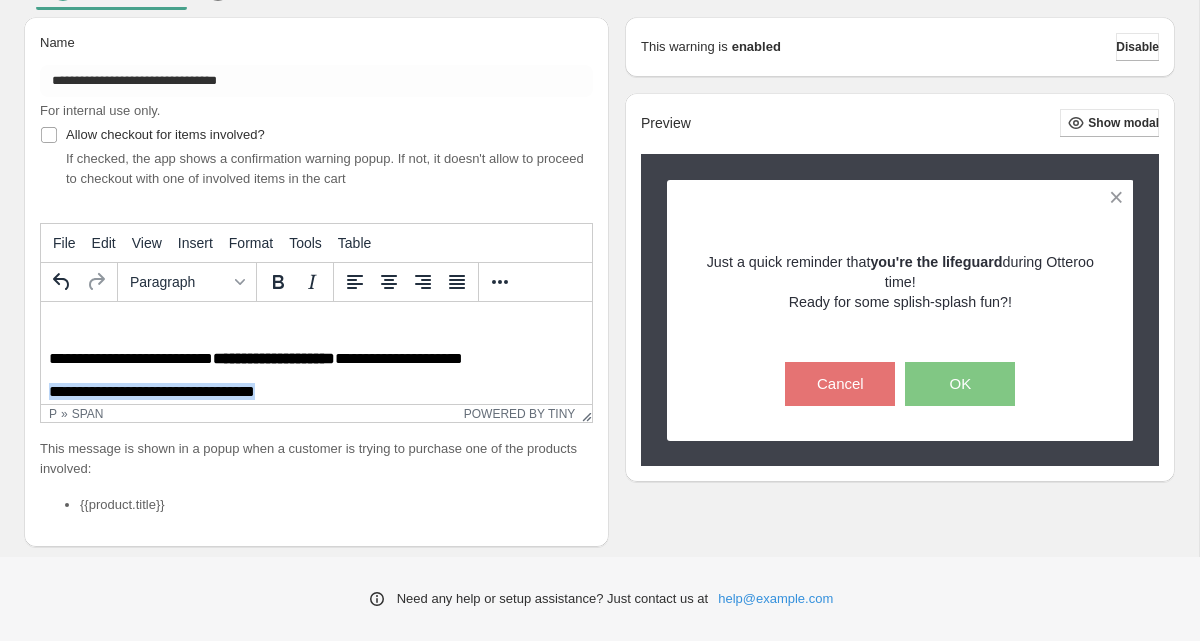 click on "**********" at bounding box center [152, 391] 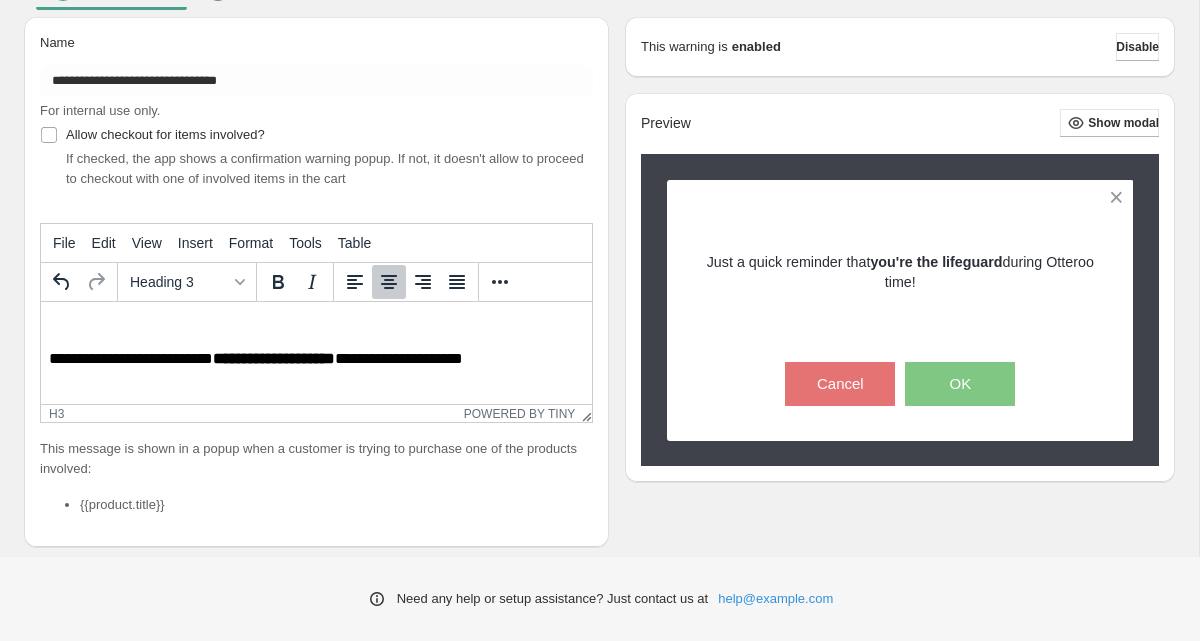 click at bounding box center (316, 321) 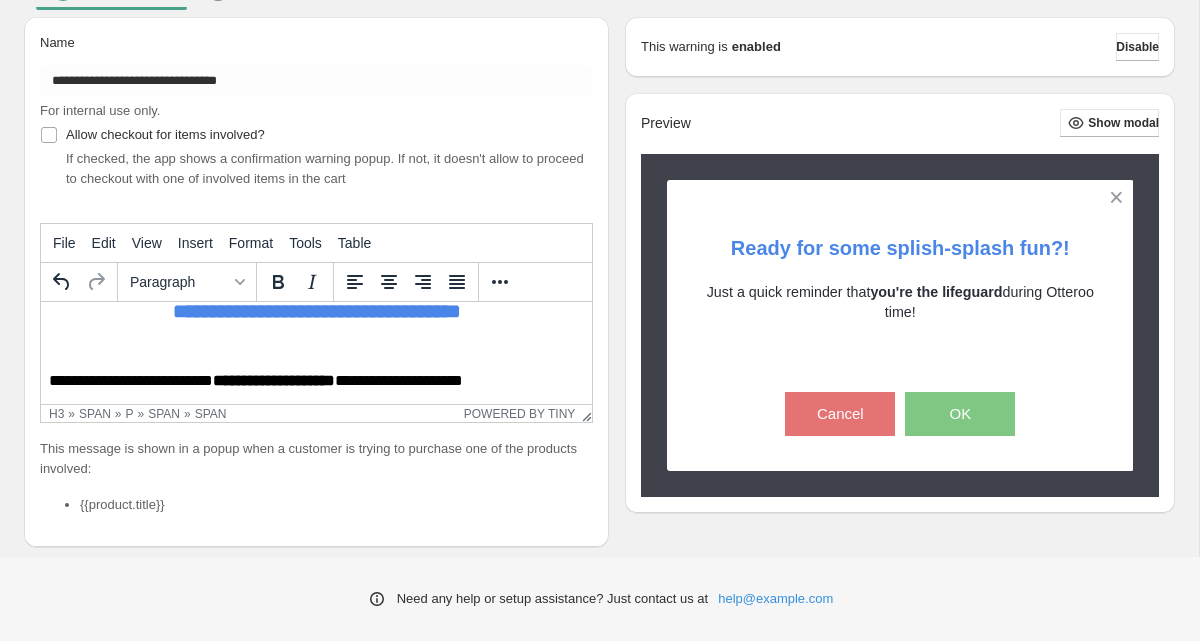 scroll, scrollTop: 30, scrollLeft: 0, axis: vertical 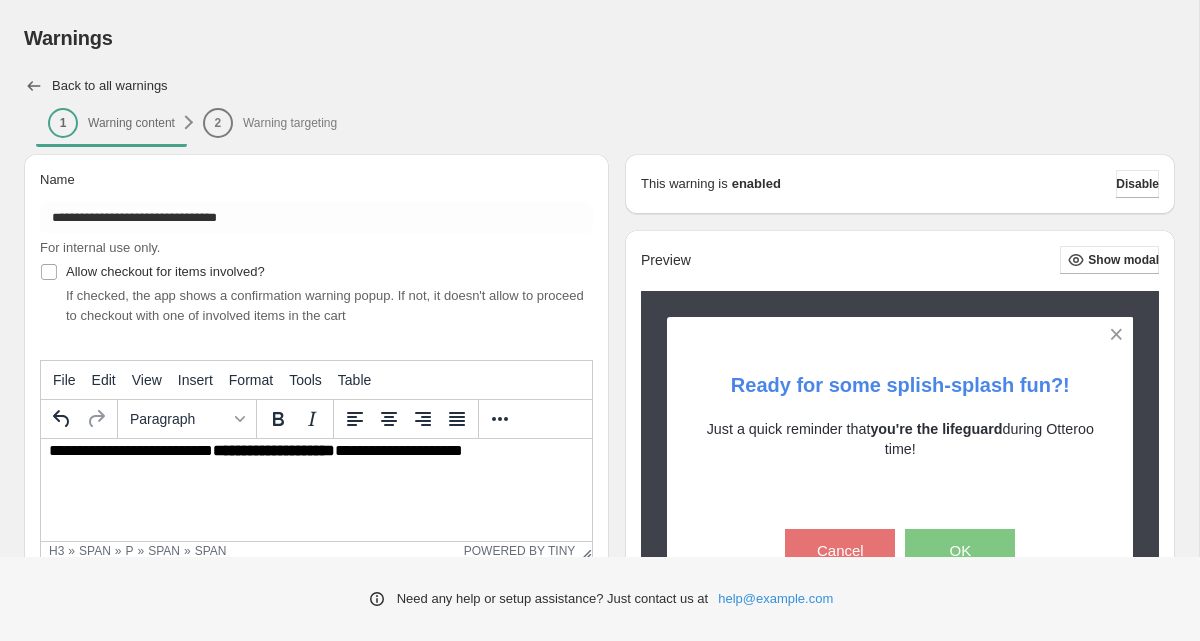 click 